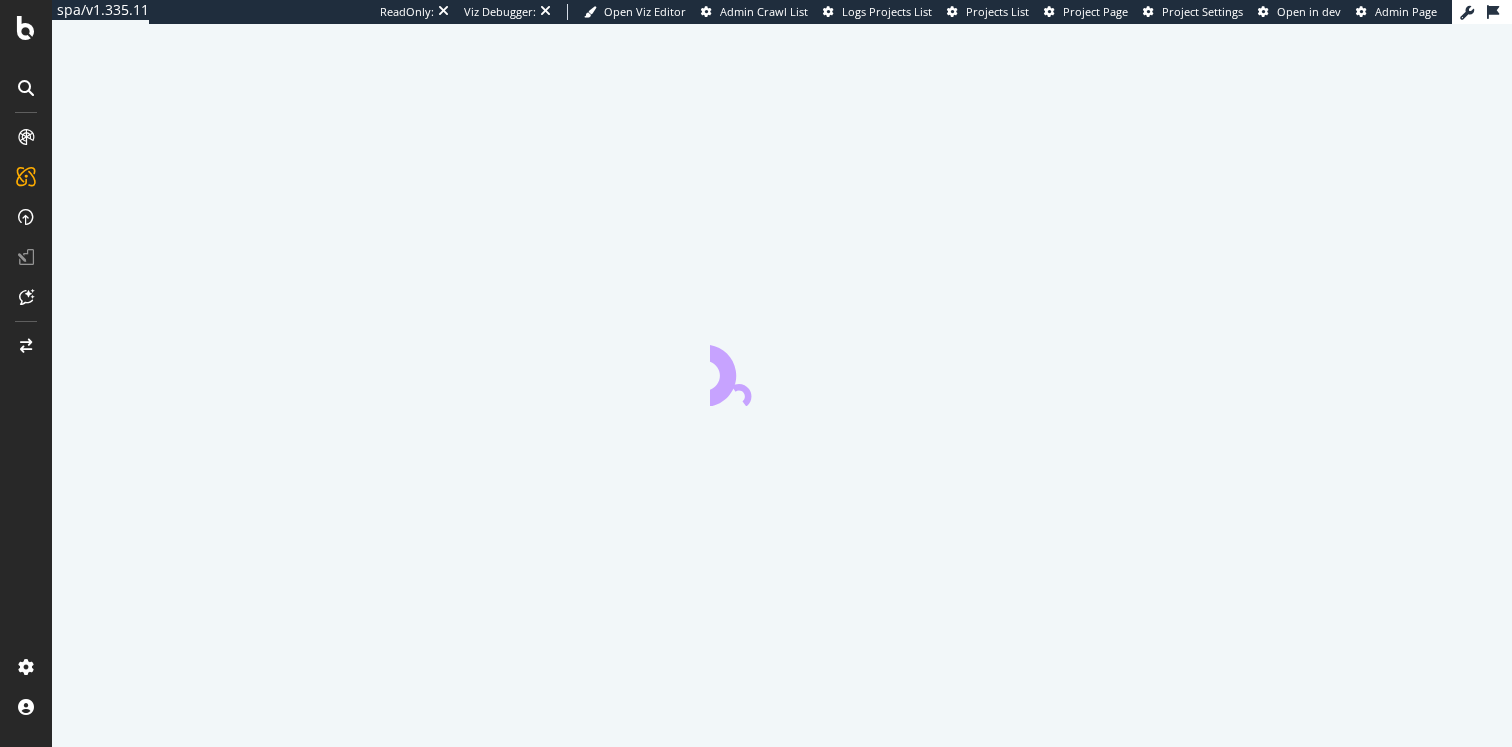 scroll, scrollTop: 0, scrollLeft: 0, axis: both 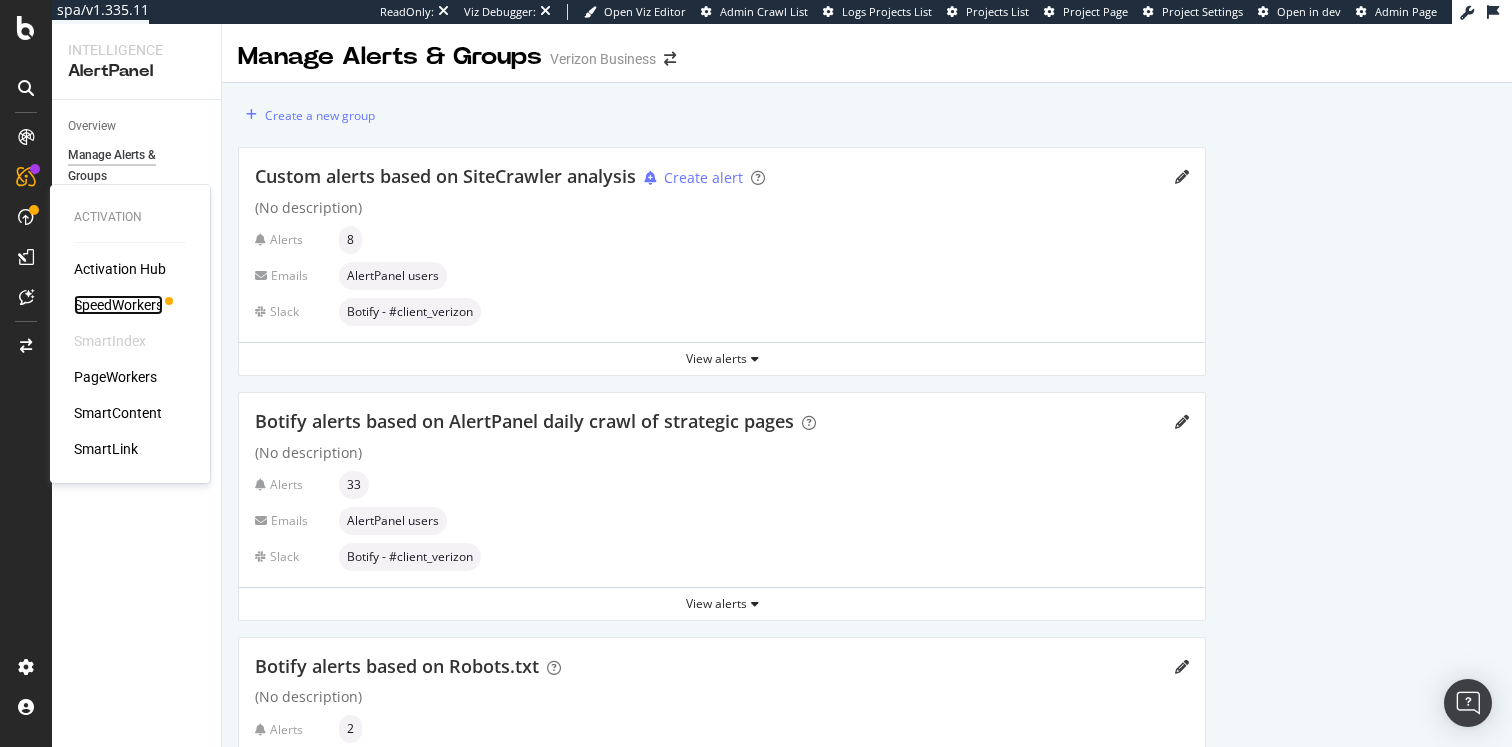 click on "SpeedWorkers" at bounding box center (118, 305) 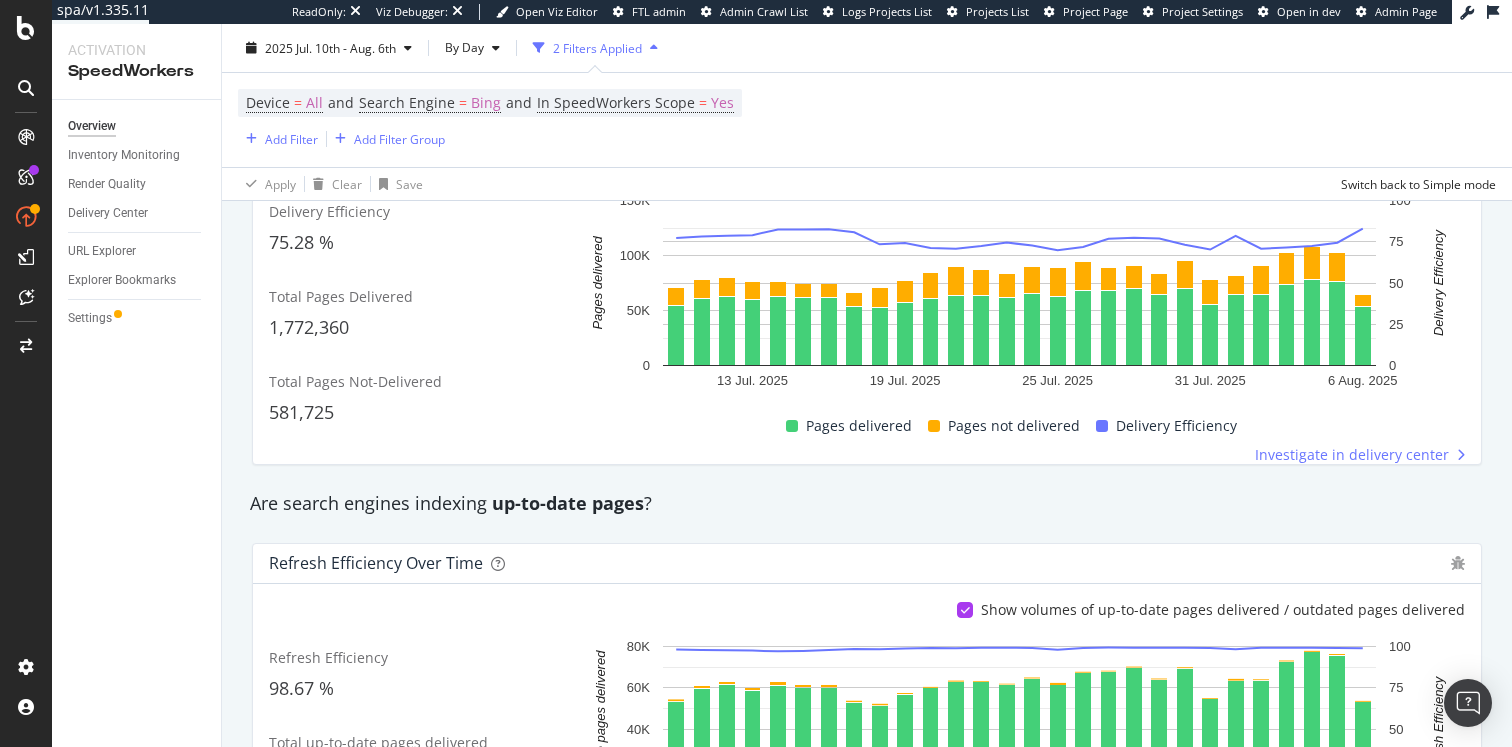 scroll, scrollTop: 0, scrollLeft: 0, axis: both 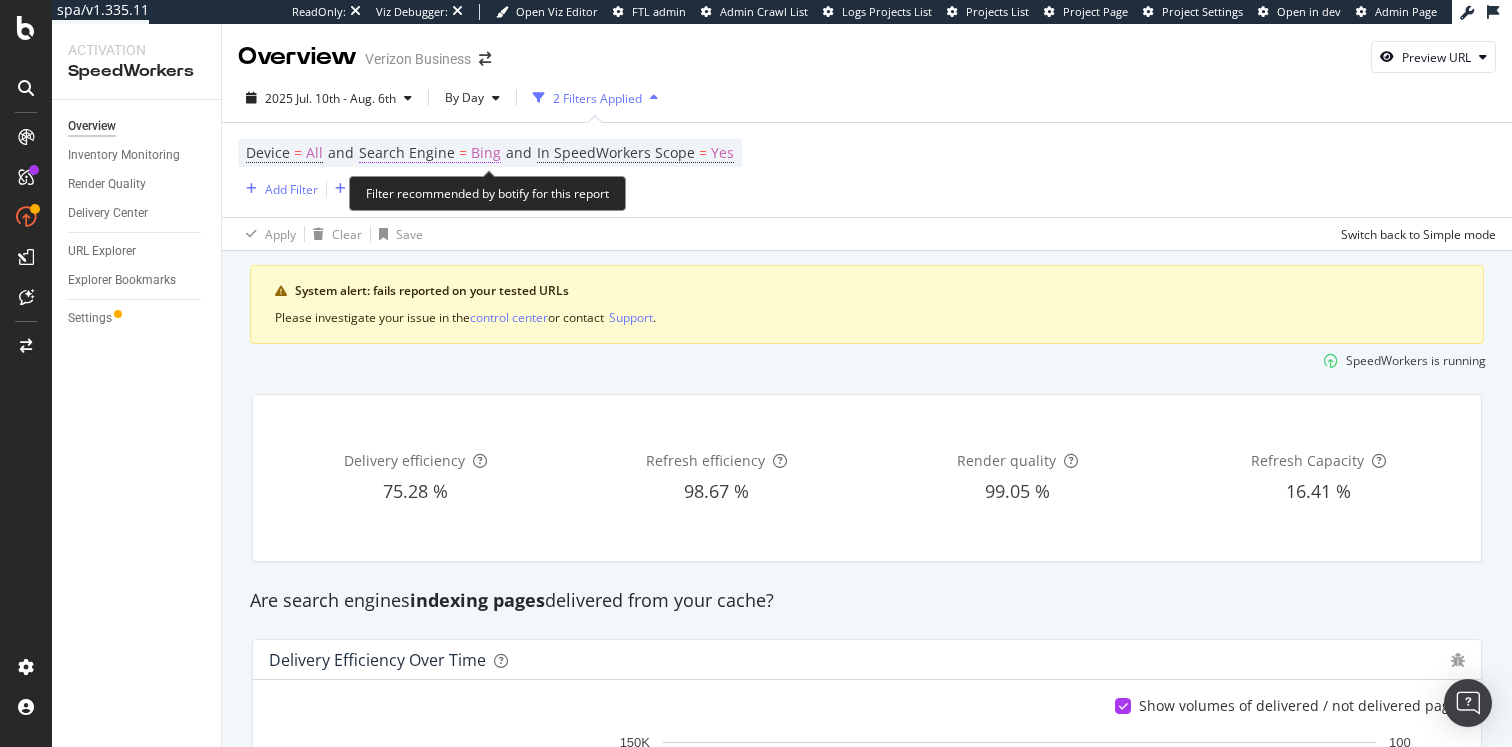 click on "Bing" at bounding box center (486, 153) 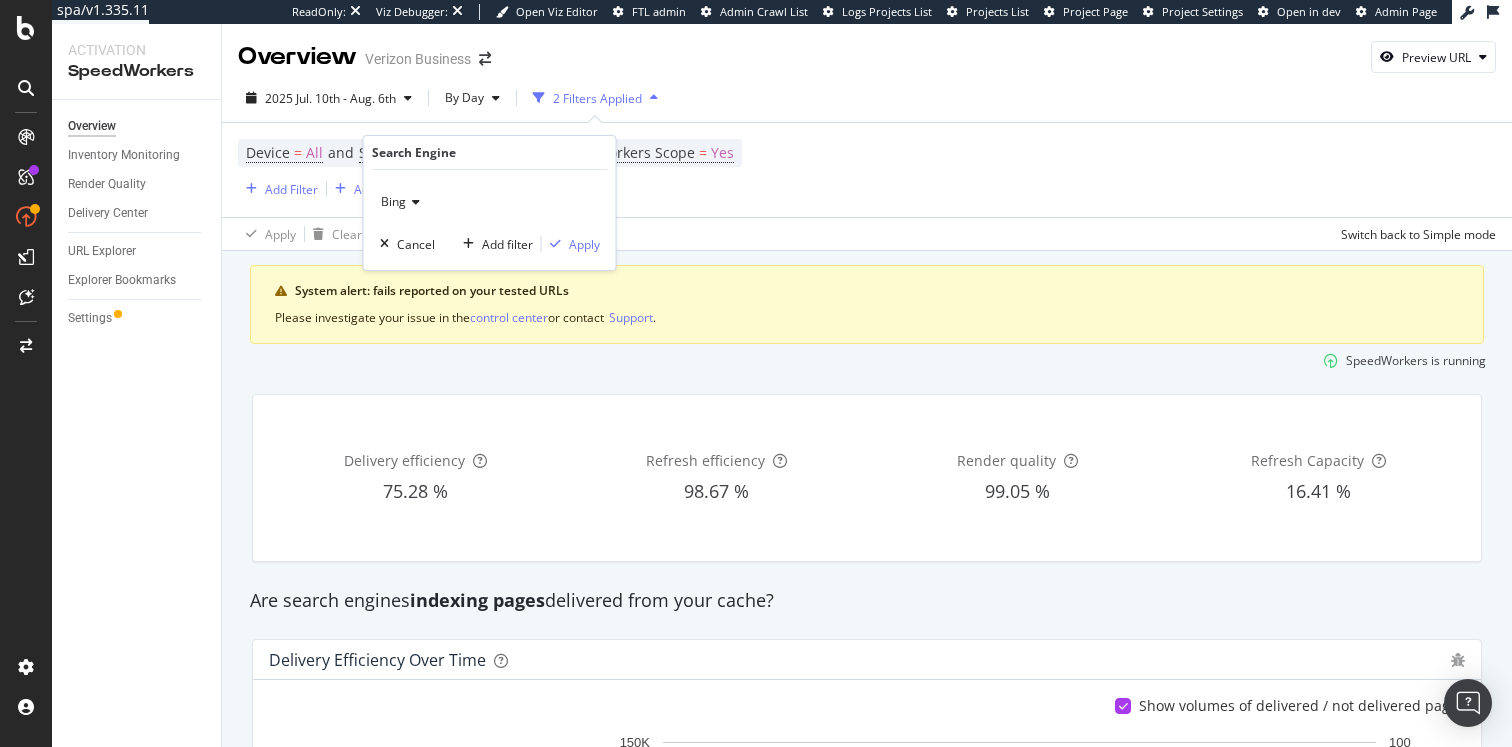 click on "Bing" at bounding box center [490, 202] 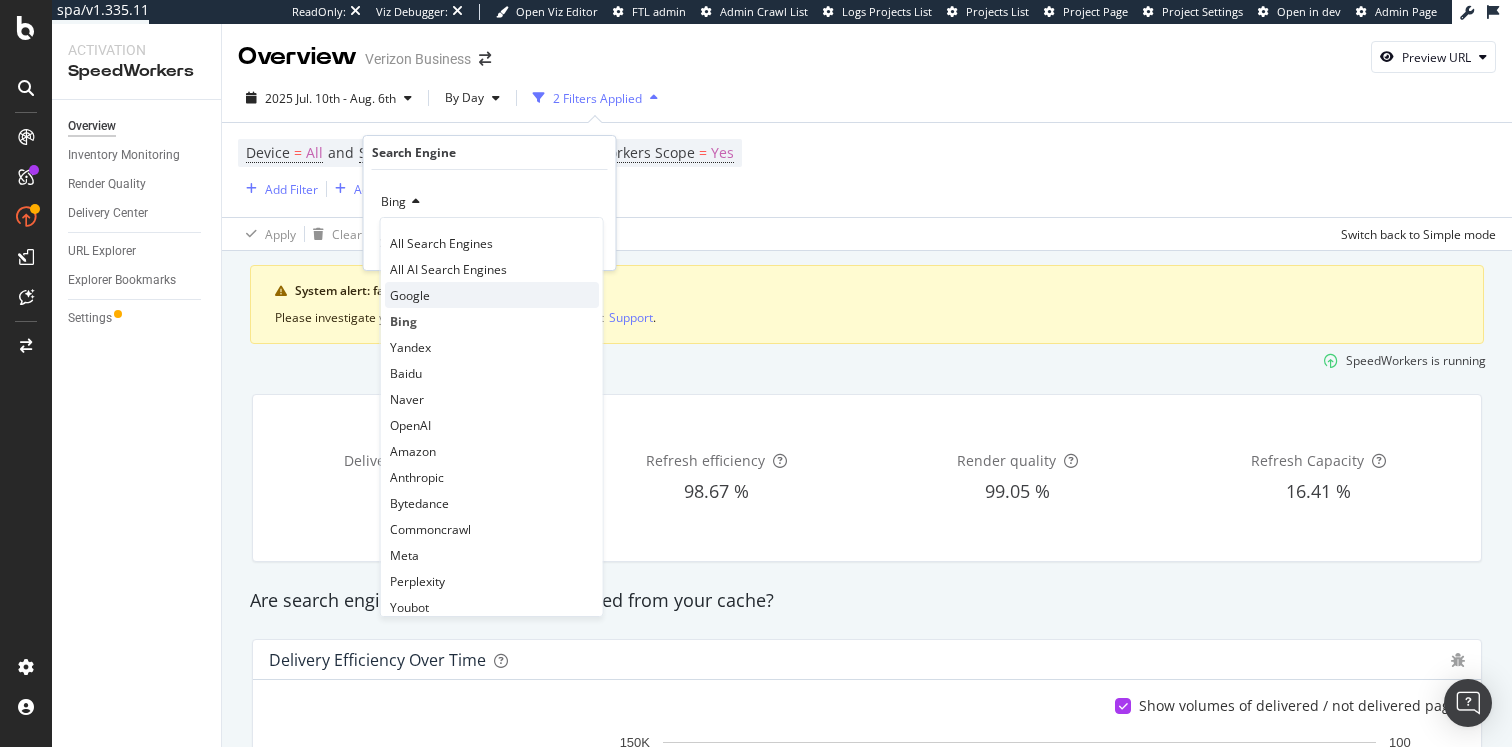 click on "Google" at bounding box center [410, 295] 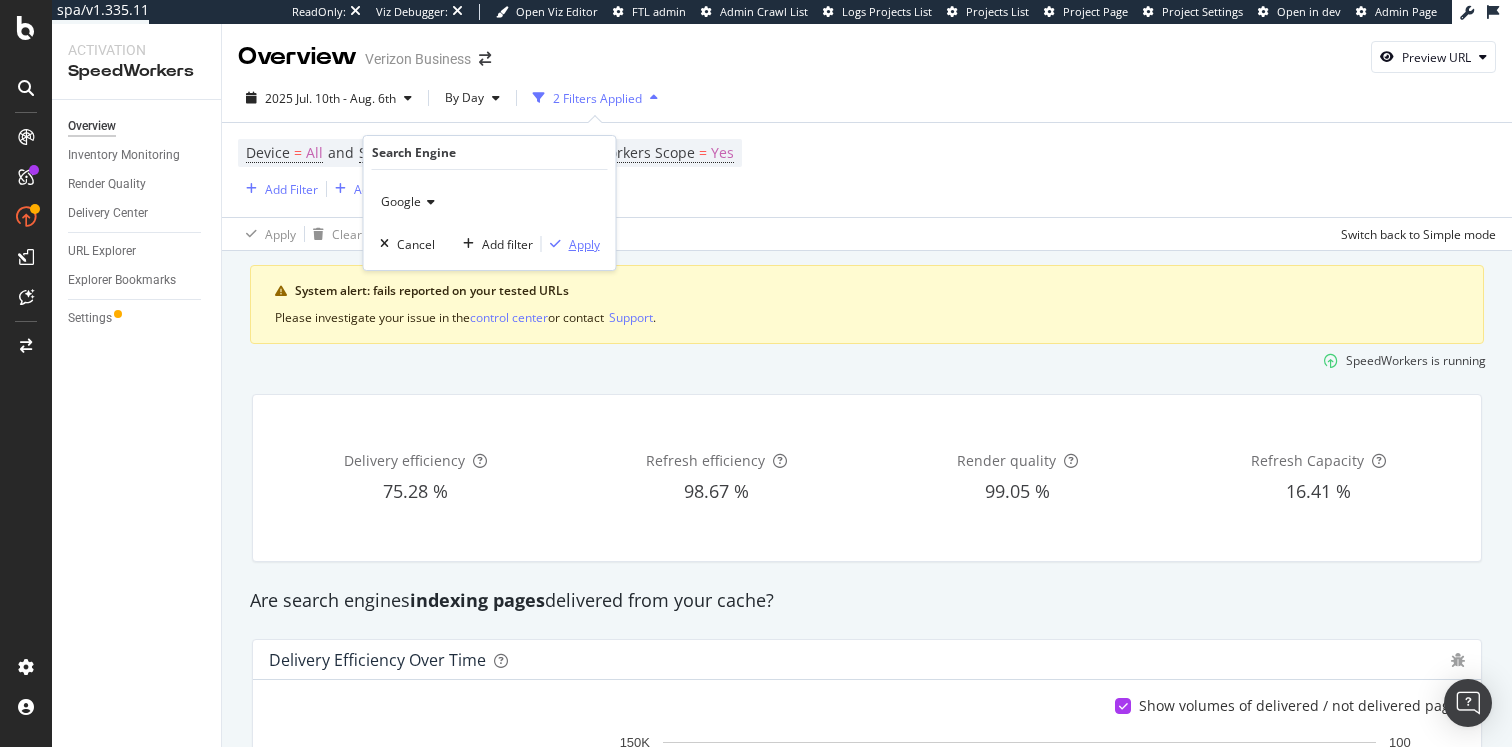 click on "Apply" at bounding box center [584, 244] 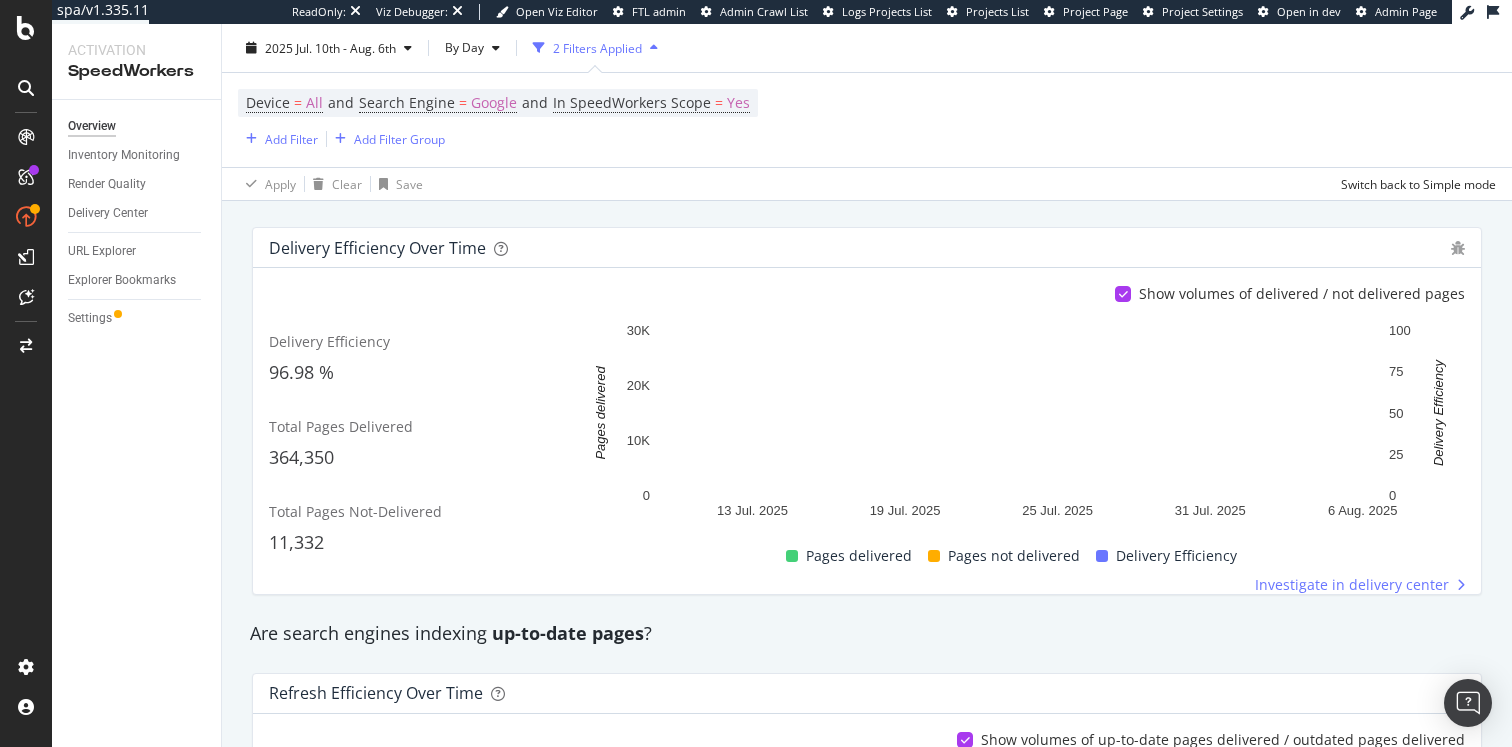 scroll, scrollTop: 432, scrollLeft: 0, axis: vertical 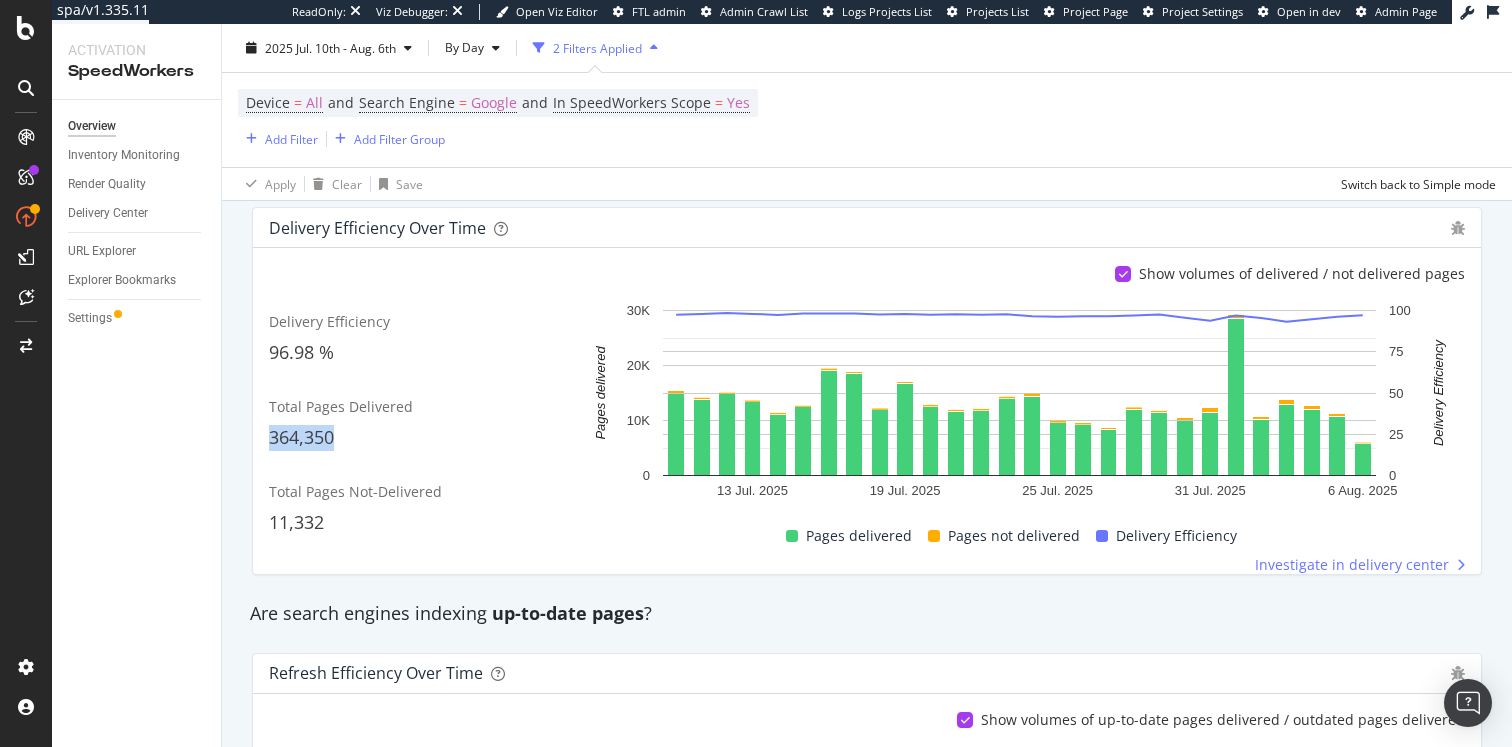 drag, startPoint x: 266, startPoint y: 433, endPoint x: 371, endPoint y: 438, distance: 105.11898 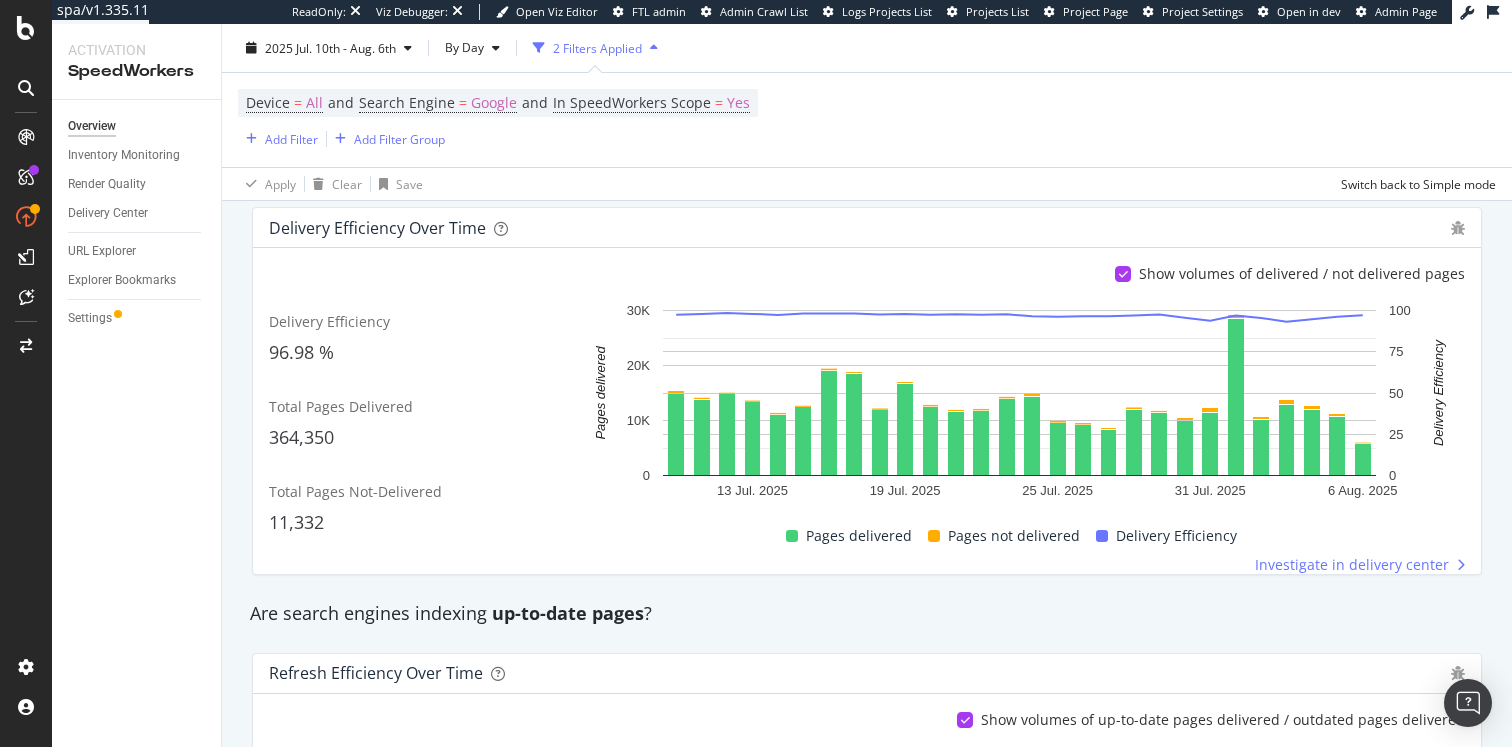 click on "364,350" at bounding box center (301, 437) 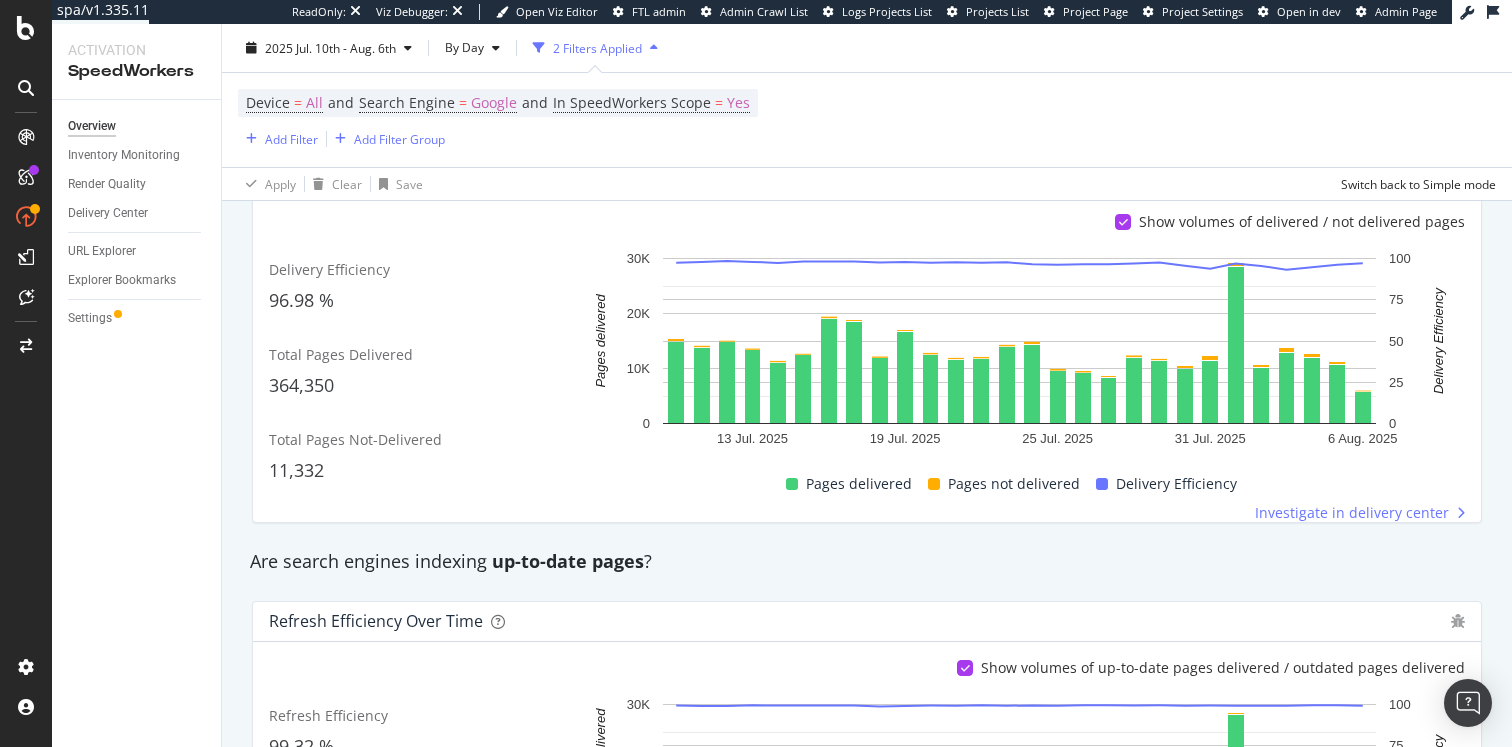 scroll, scrollTop: 0, scrollLeft: 0, axis: both 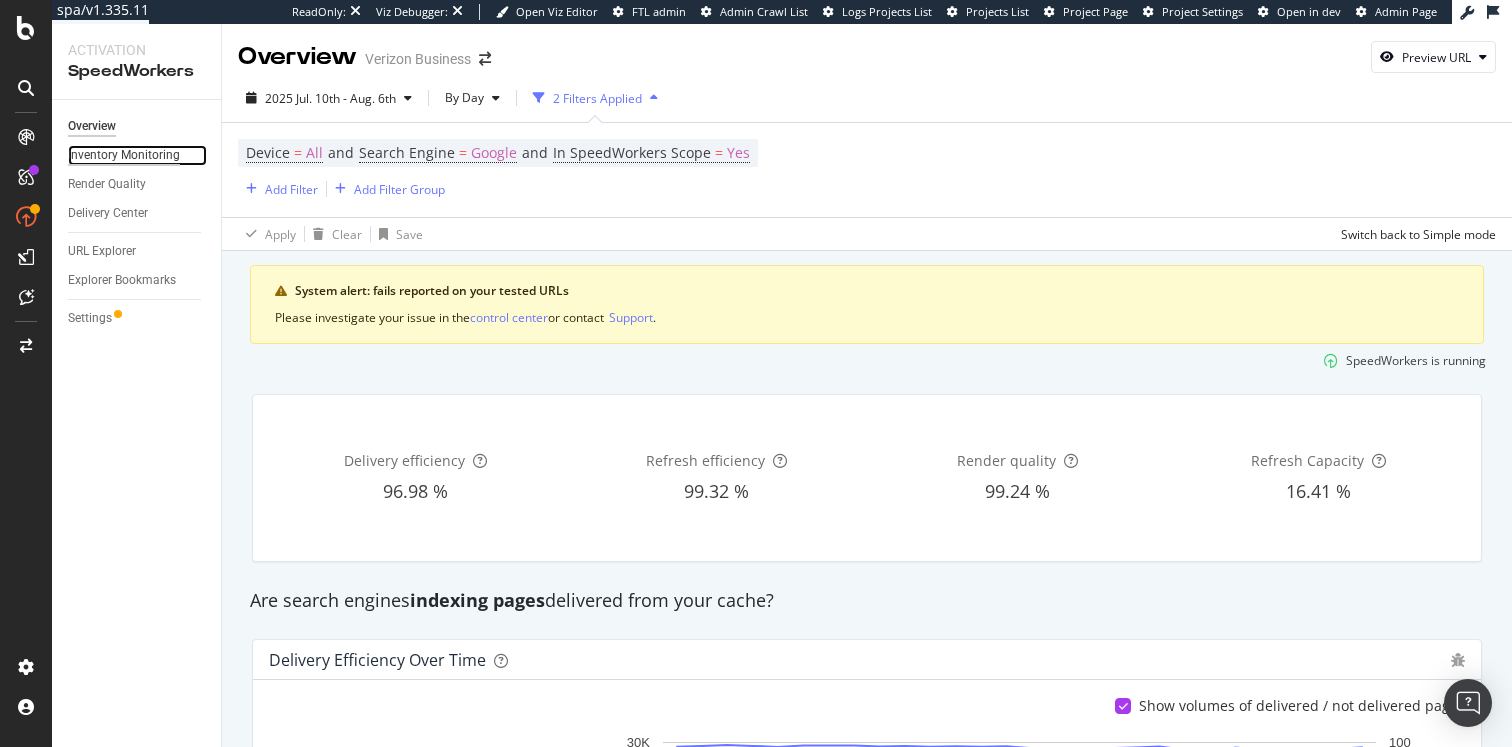 click on "Inventory Monitoring" at bounding box center [124, 155] 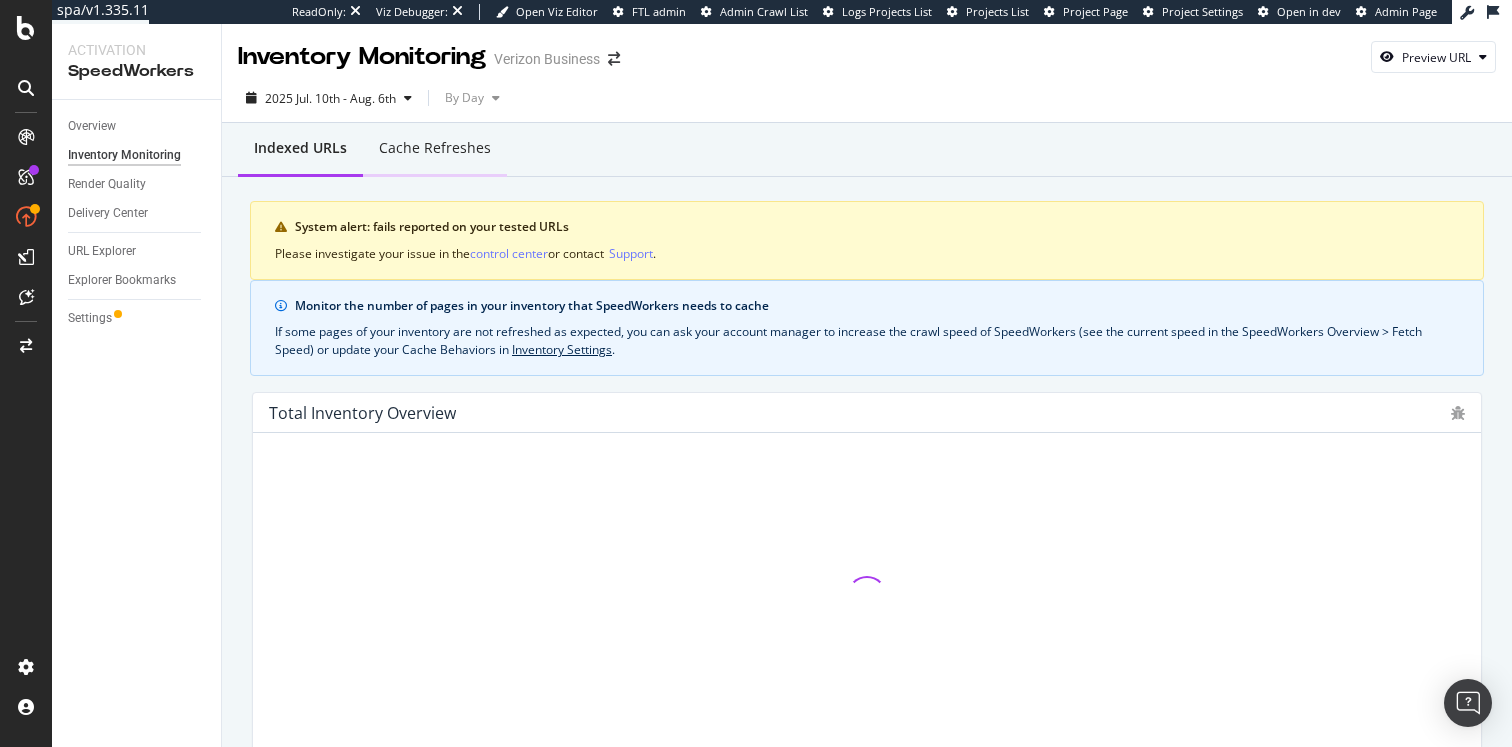 click on "Cache refreshes" at bounding box center [435, 148] 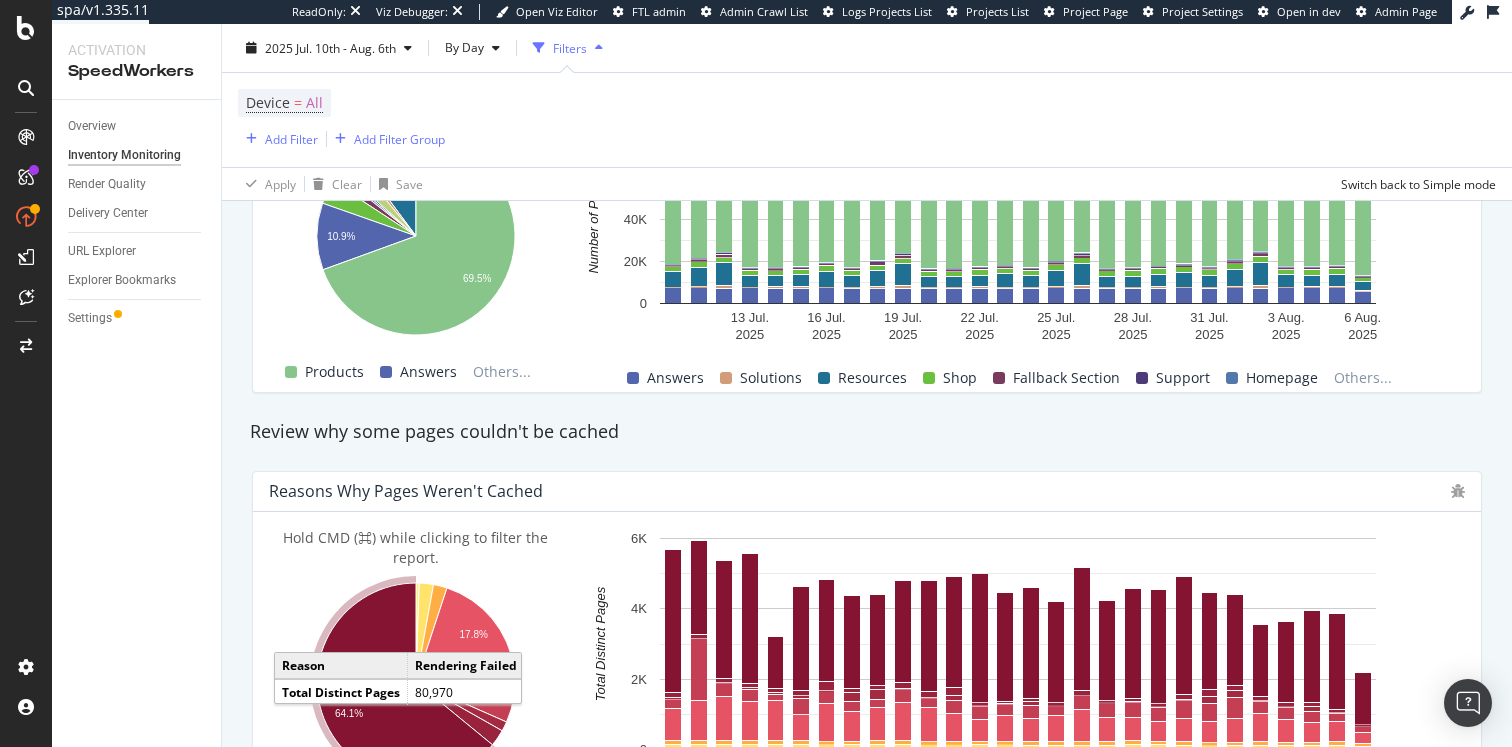 scroll, scrollTop: 1044, scrollLeft: 0, axis: vertical 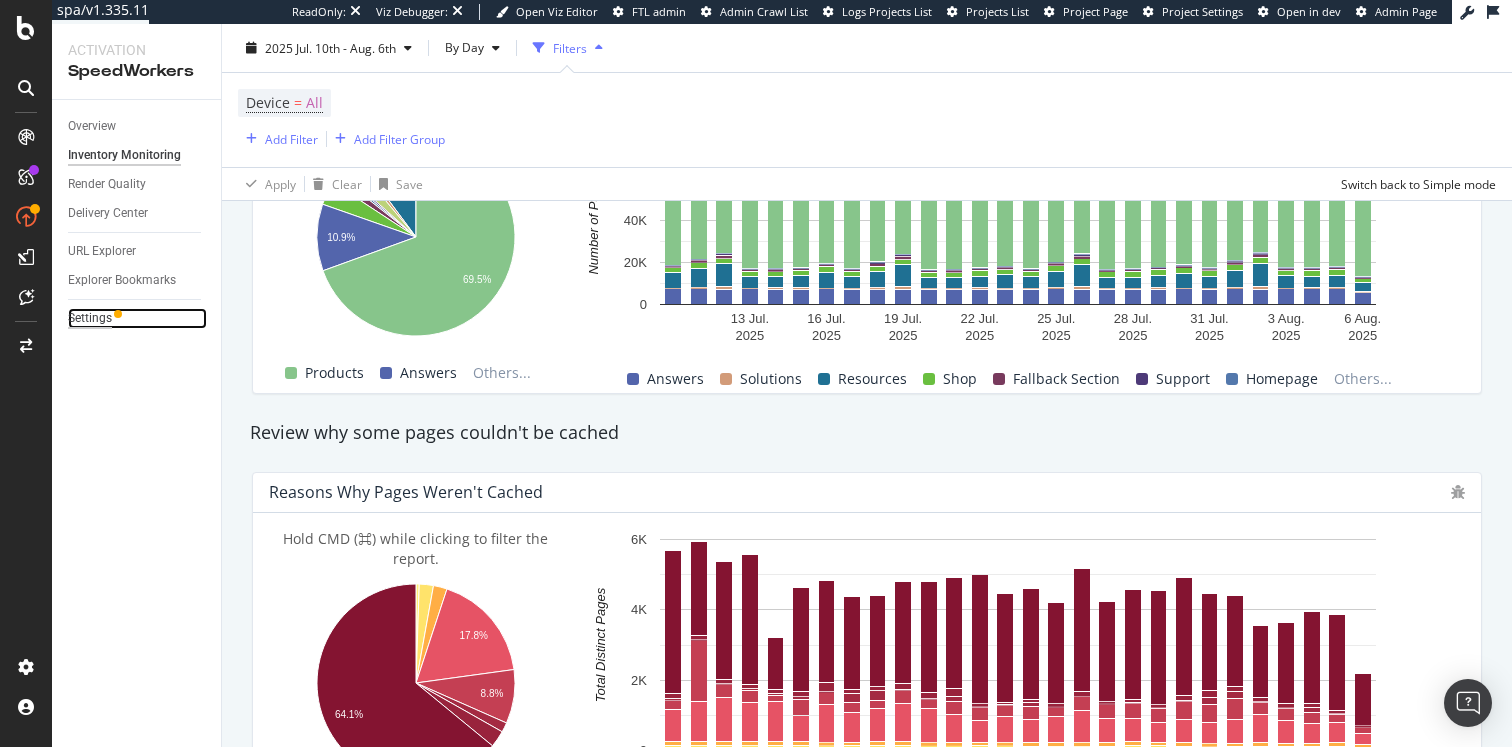 click on "Settings" at bounding box center [90, 318] 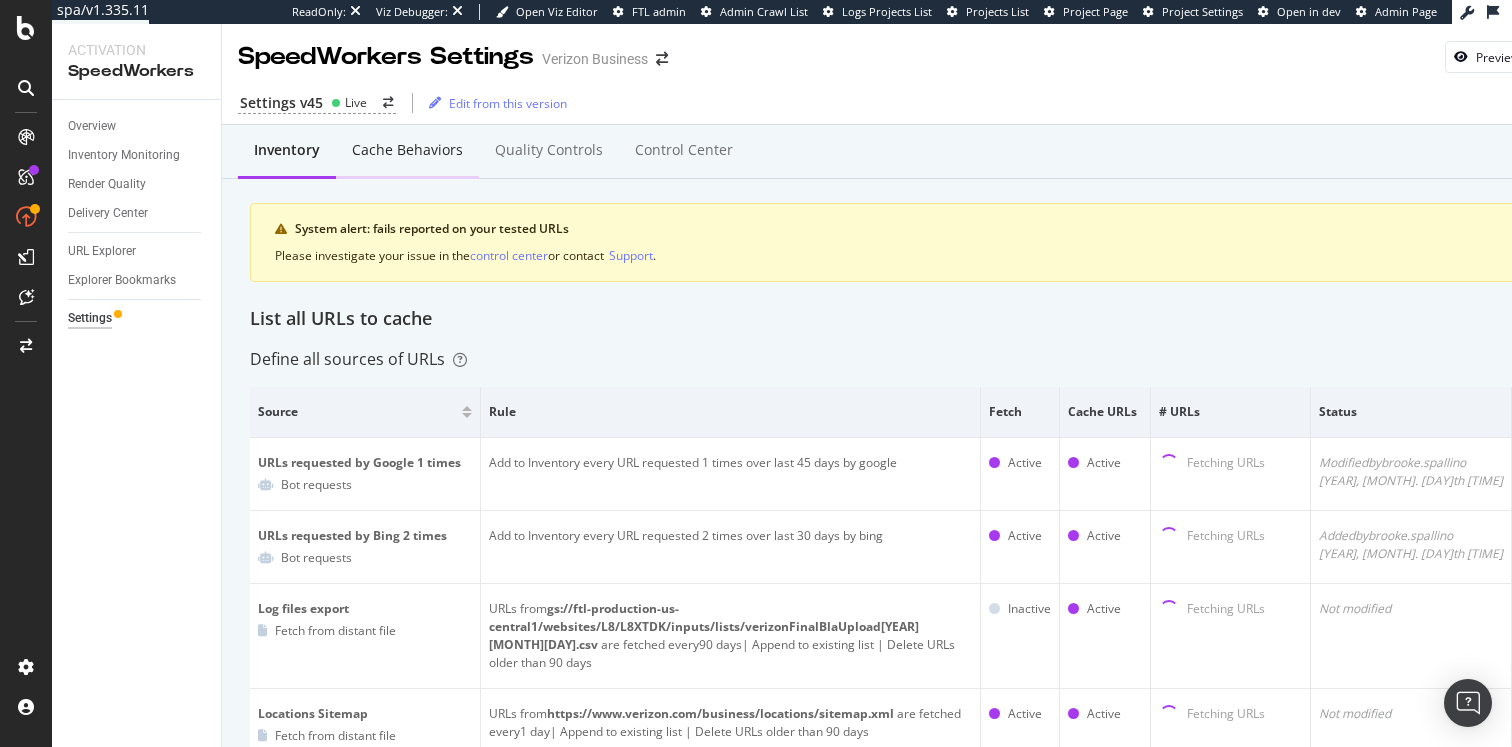 click on "Cache behaviors" at bounding box center [407, 150] 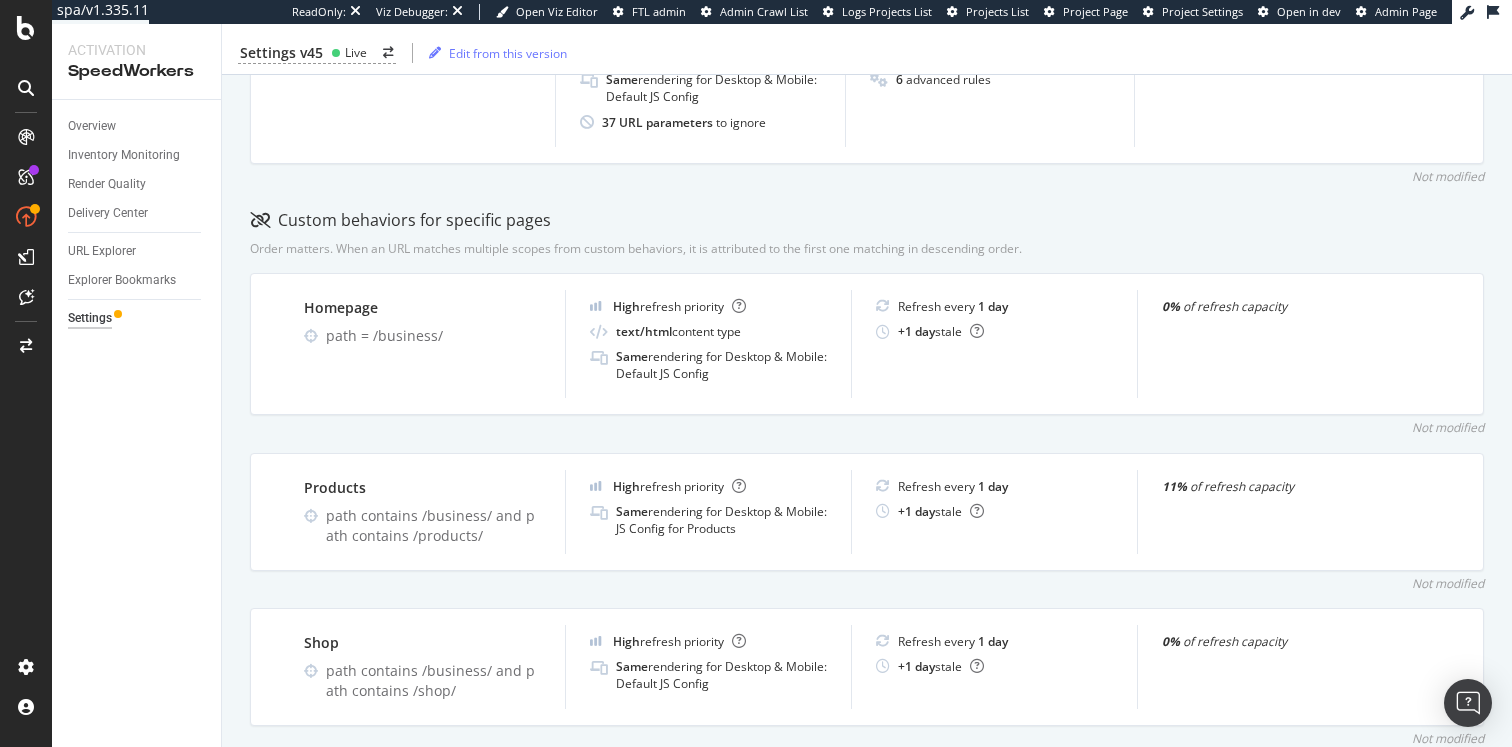 scroll, scrollTop: 0, scrollLeft: 0, axis: both 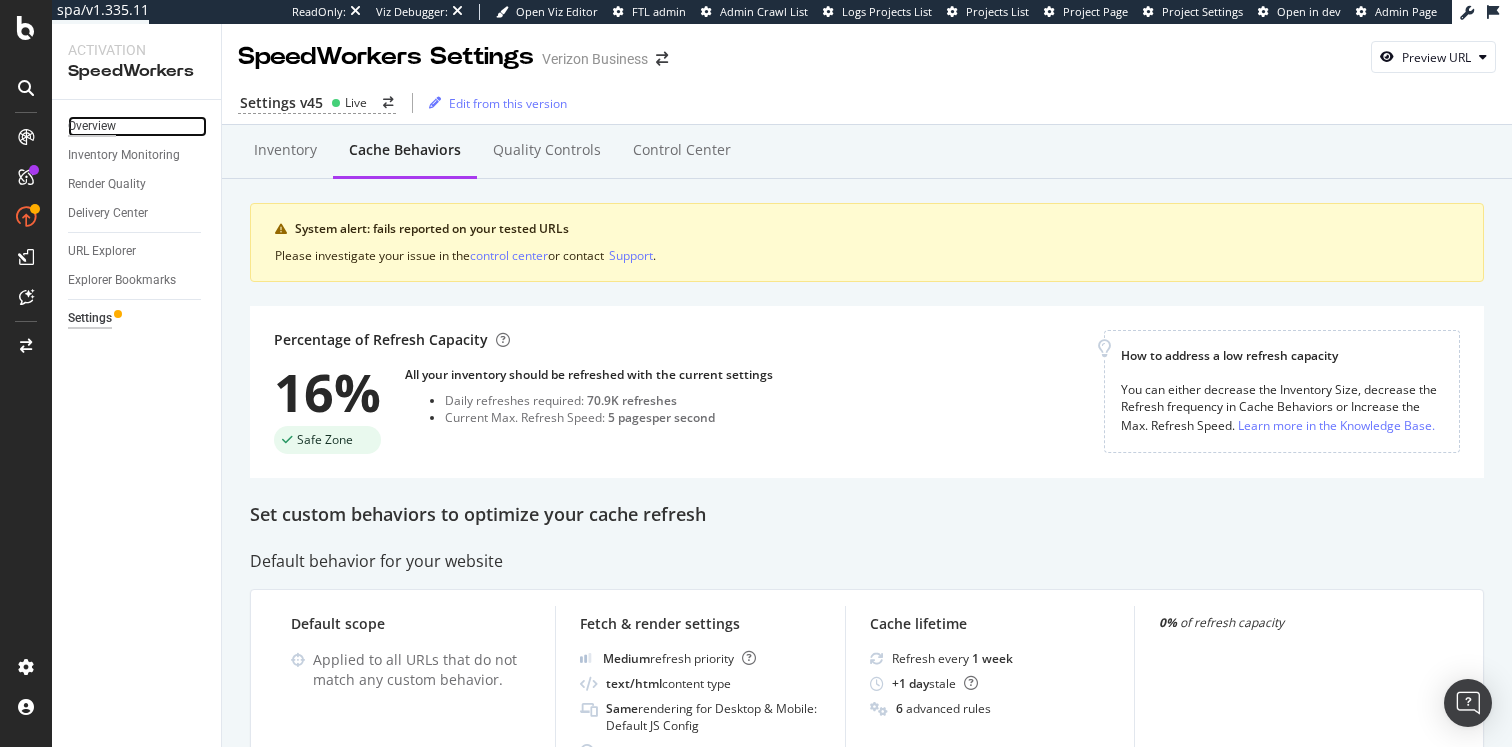 click on "Overview" at bounding box center (92, 126) 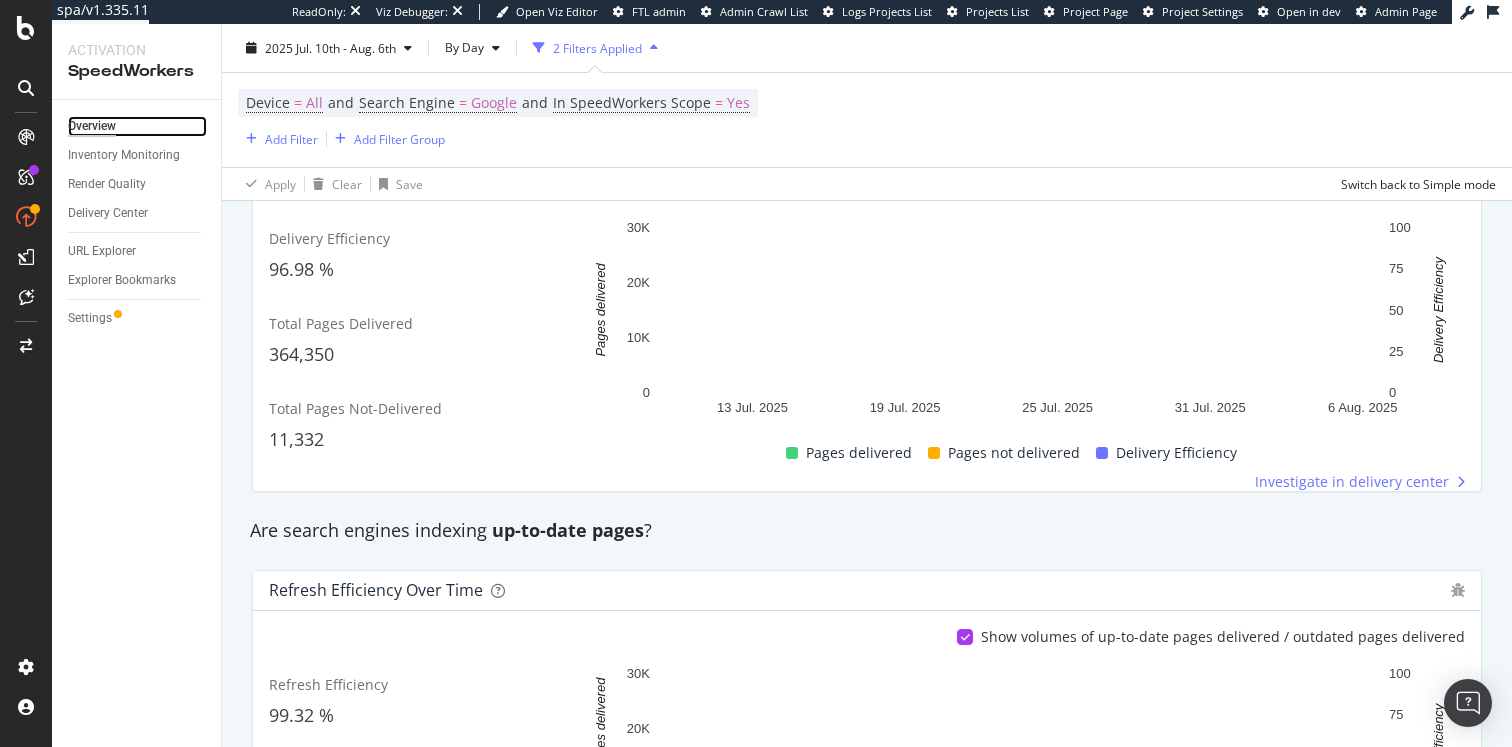 scroll, scrollTop: 0, scrollLeft: 0, axis: both 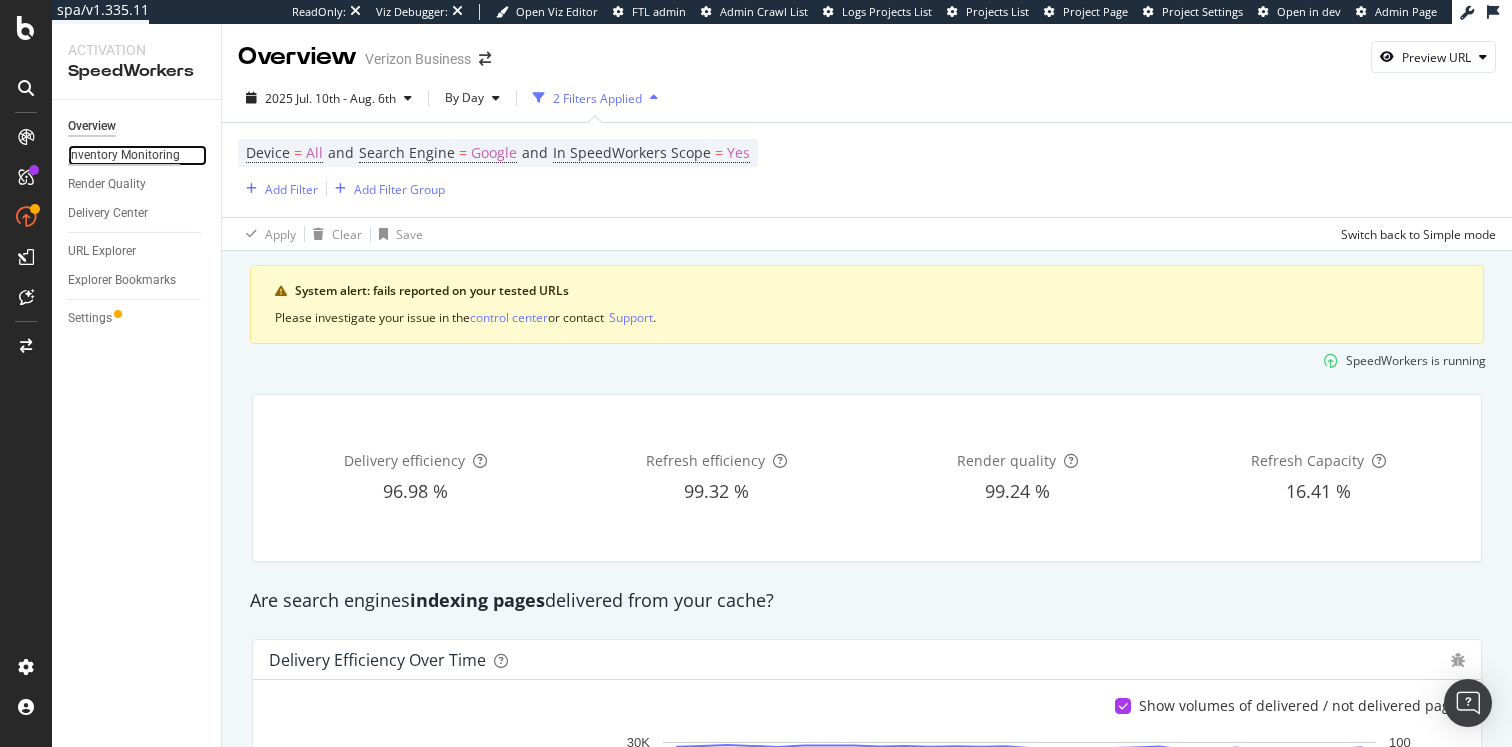click on "Inventory Monitoring" at bounding box center (124, 155) 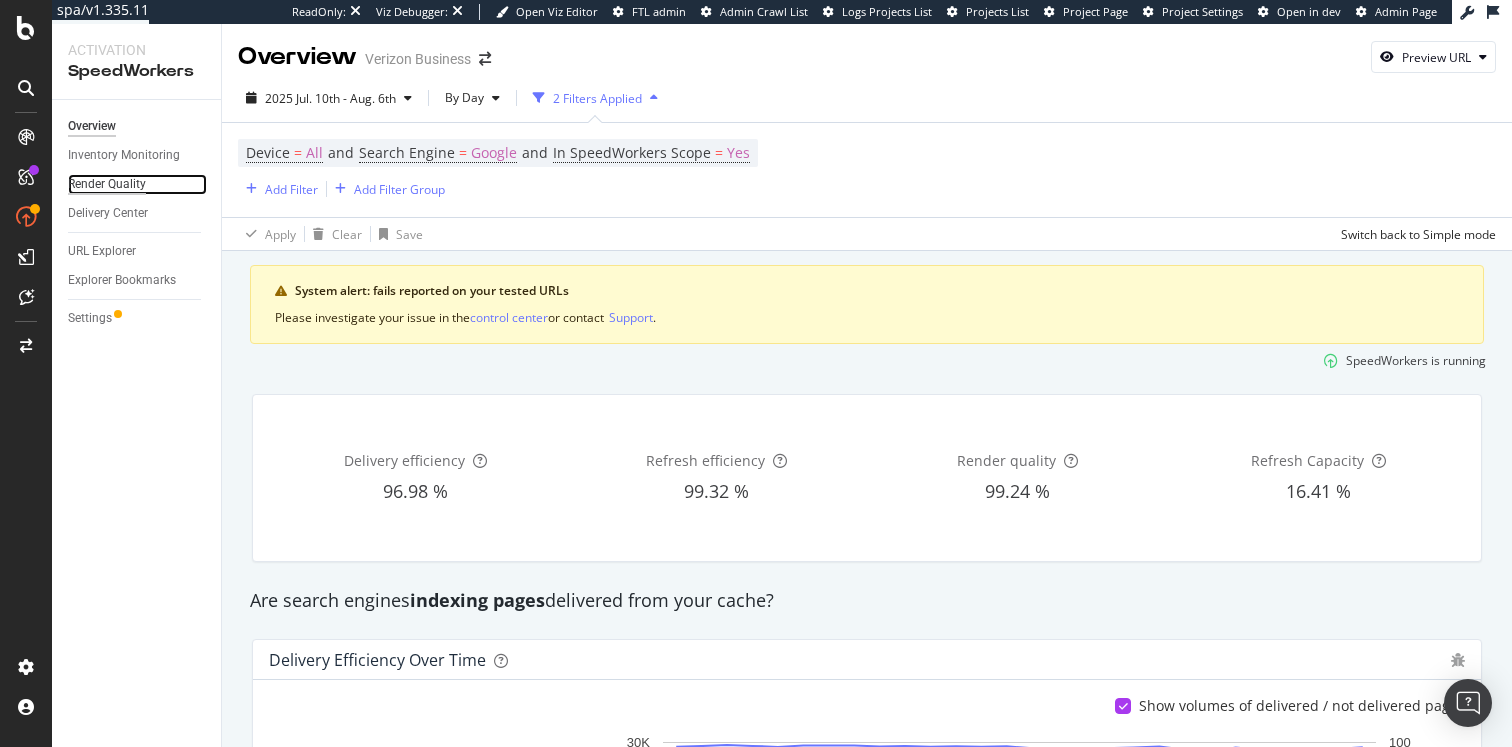 click on "Render Quality" at bounding box center (107, 184) 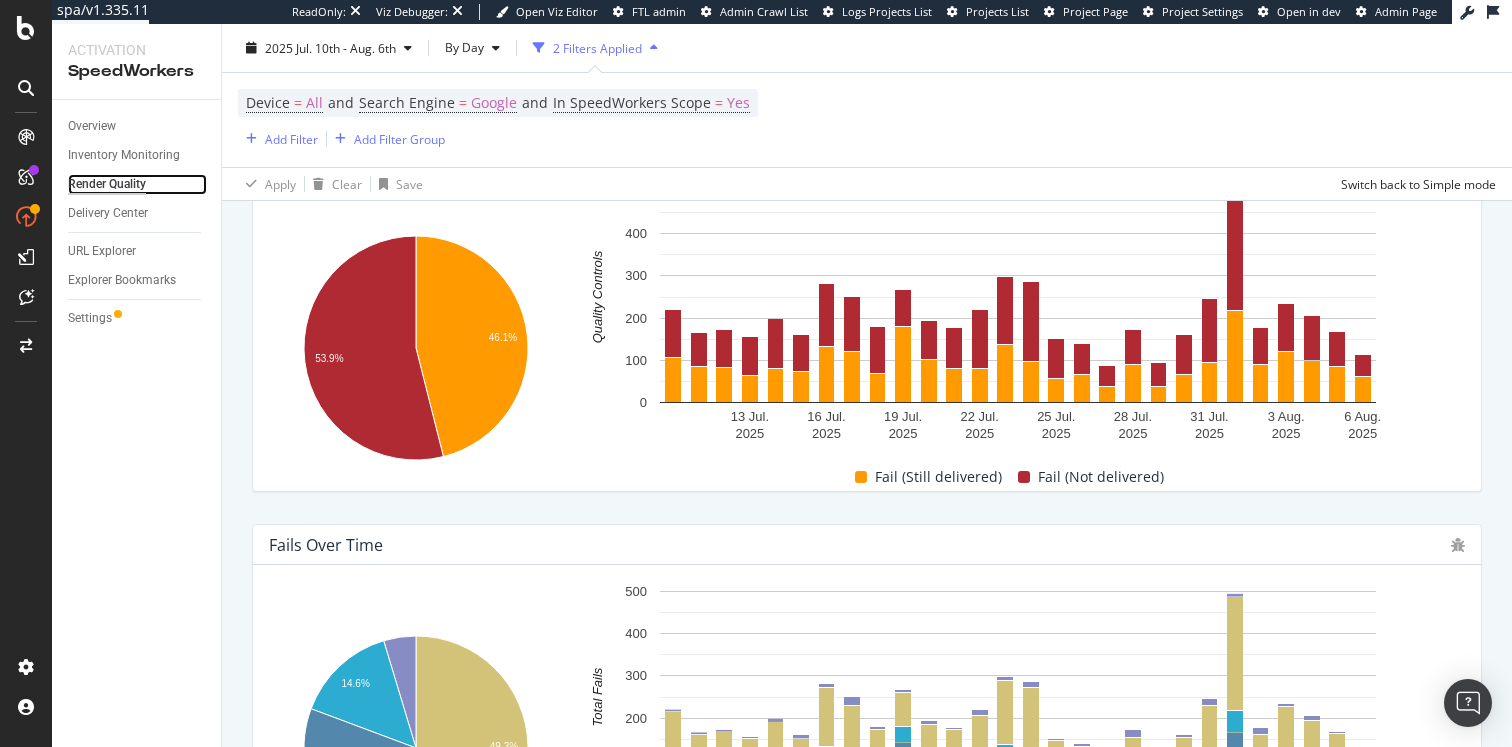 scroll, scrollTop: 408, scrollLeft: 0, axis: vertical 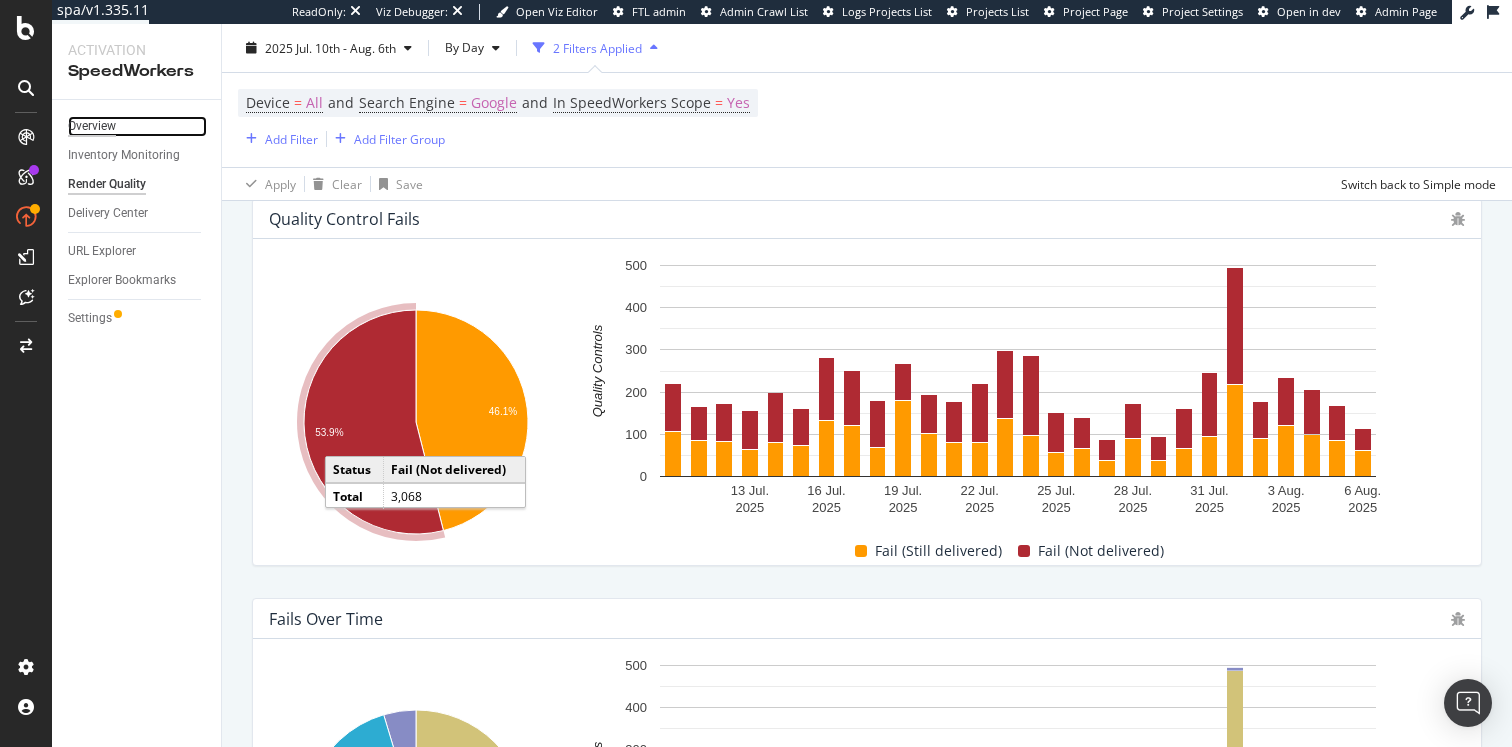 click on "Overview" at bounding box center (92, 126) 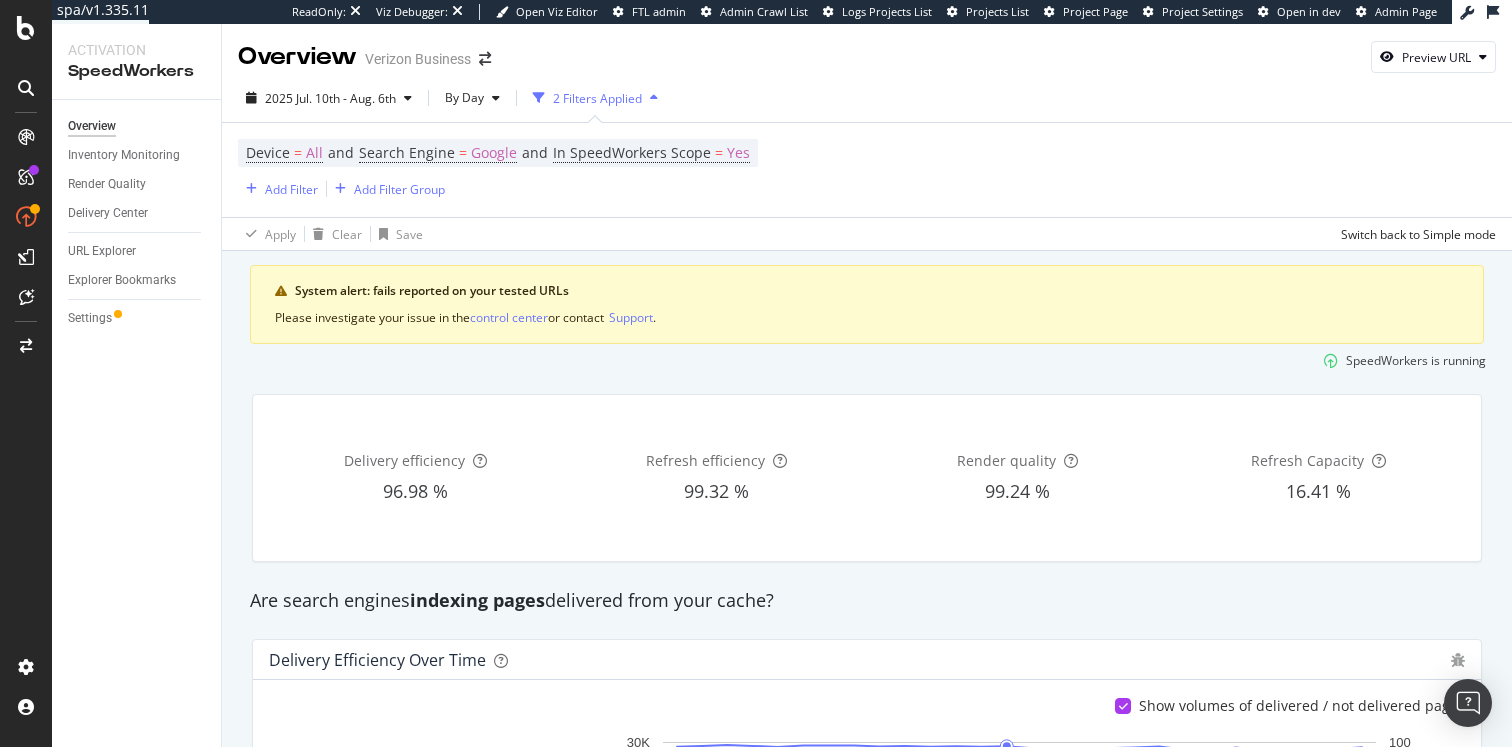 click at bounding box center [26, 373] 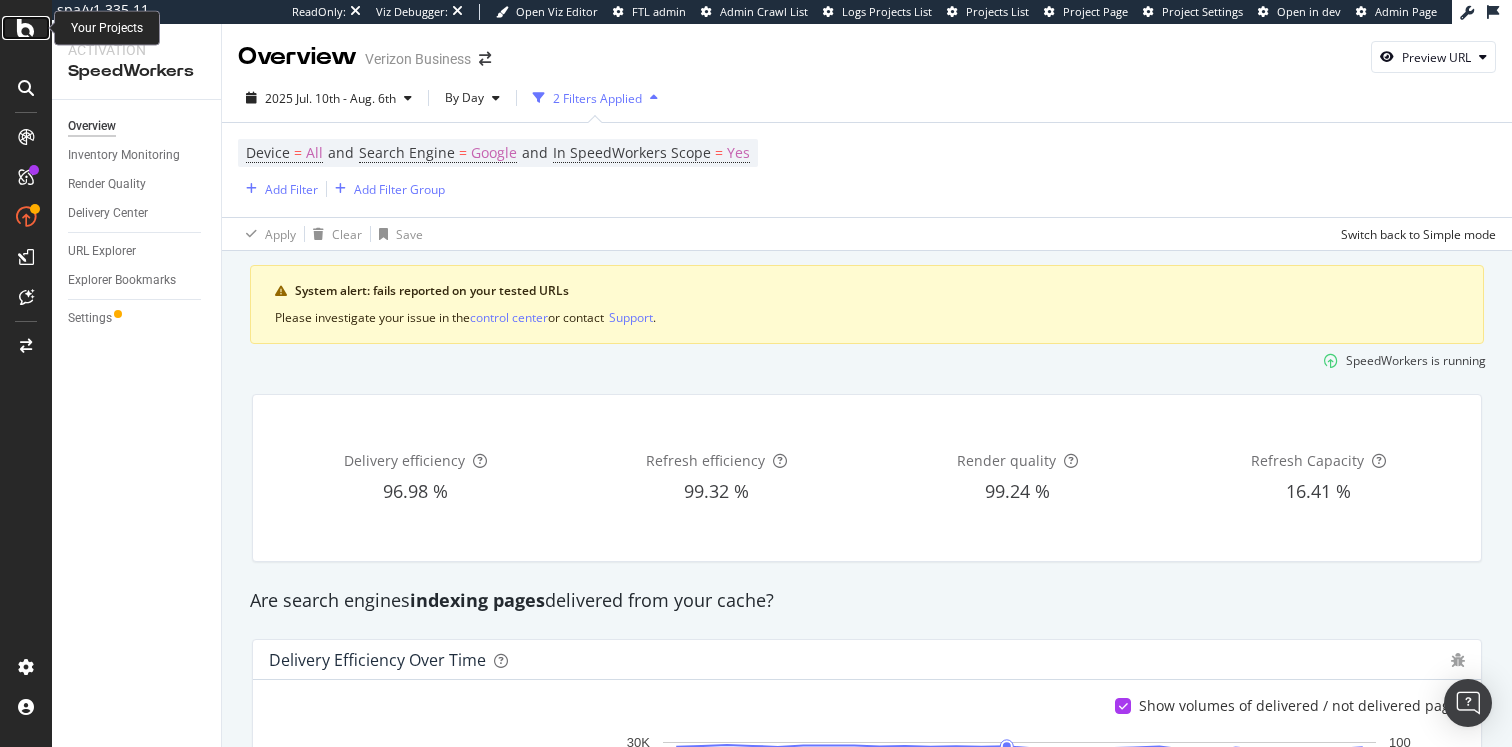 click at bounding box center [26, 28] 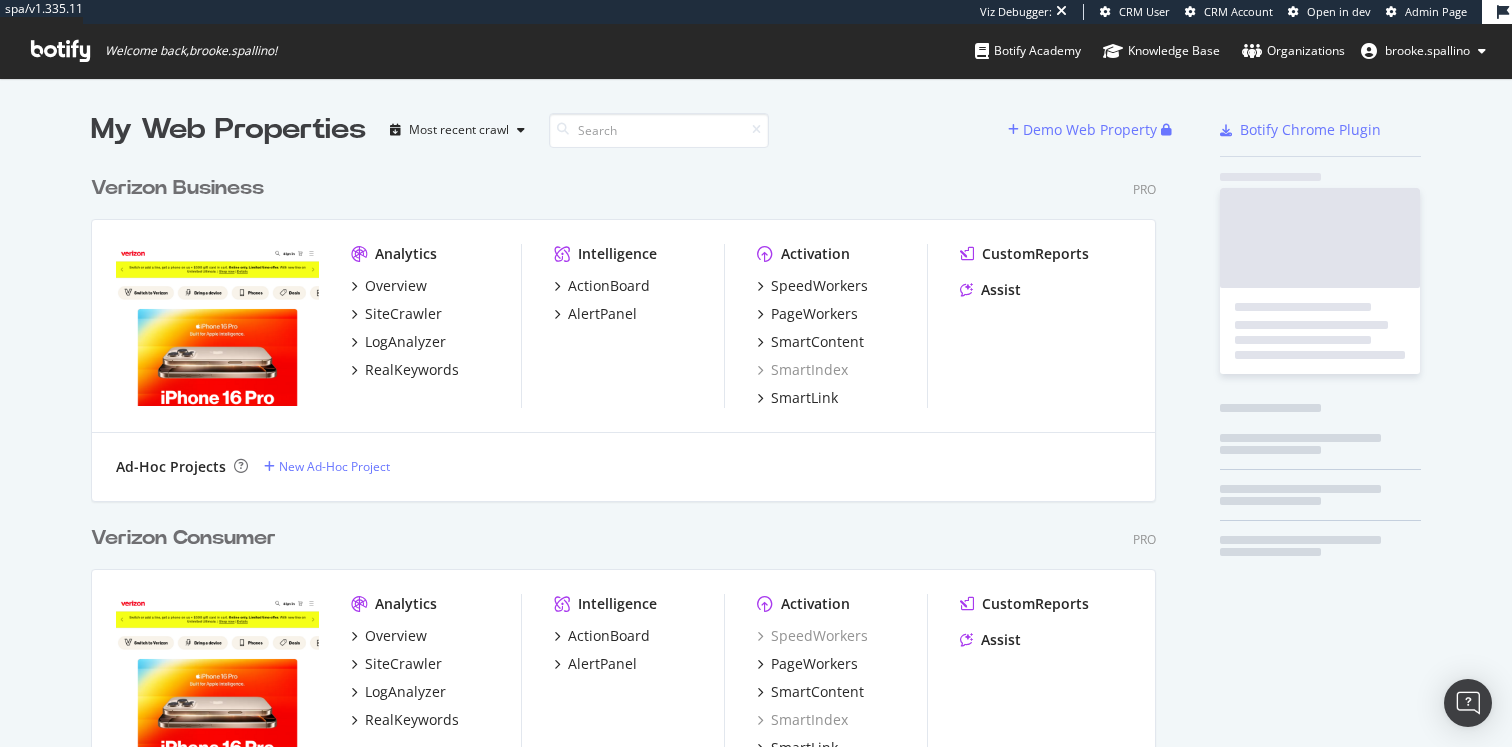 scroll, scrollTop: 1, scrollLeft: 1, axis: both 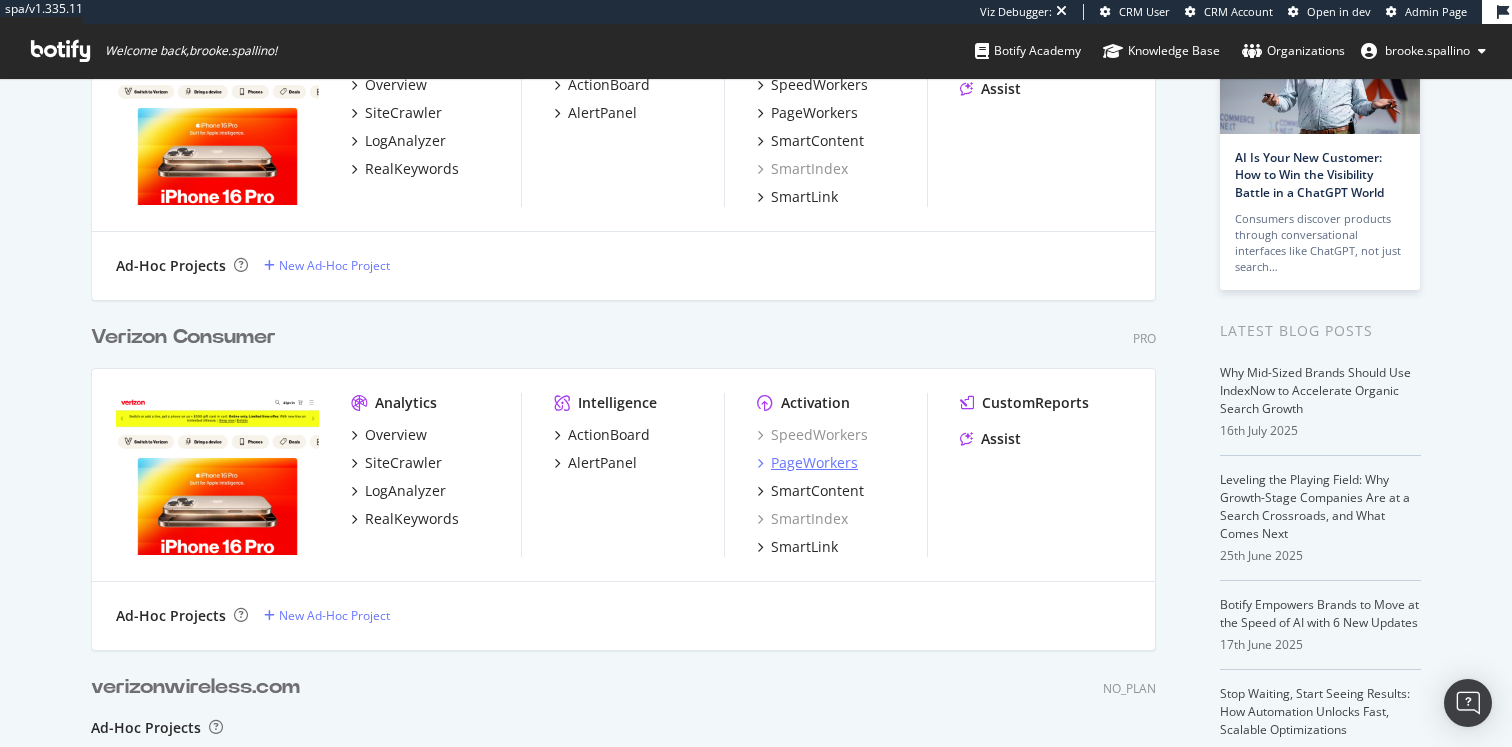 click on "PageWorkers" at bounding box center (814, 463) 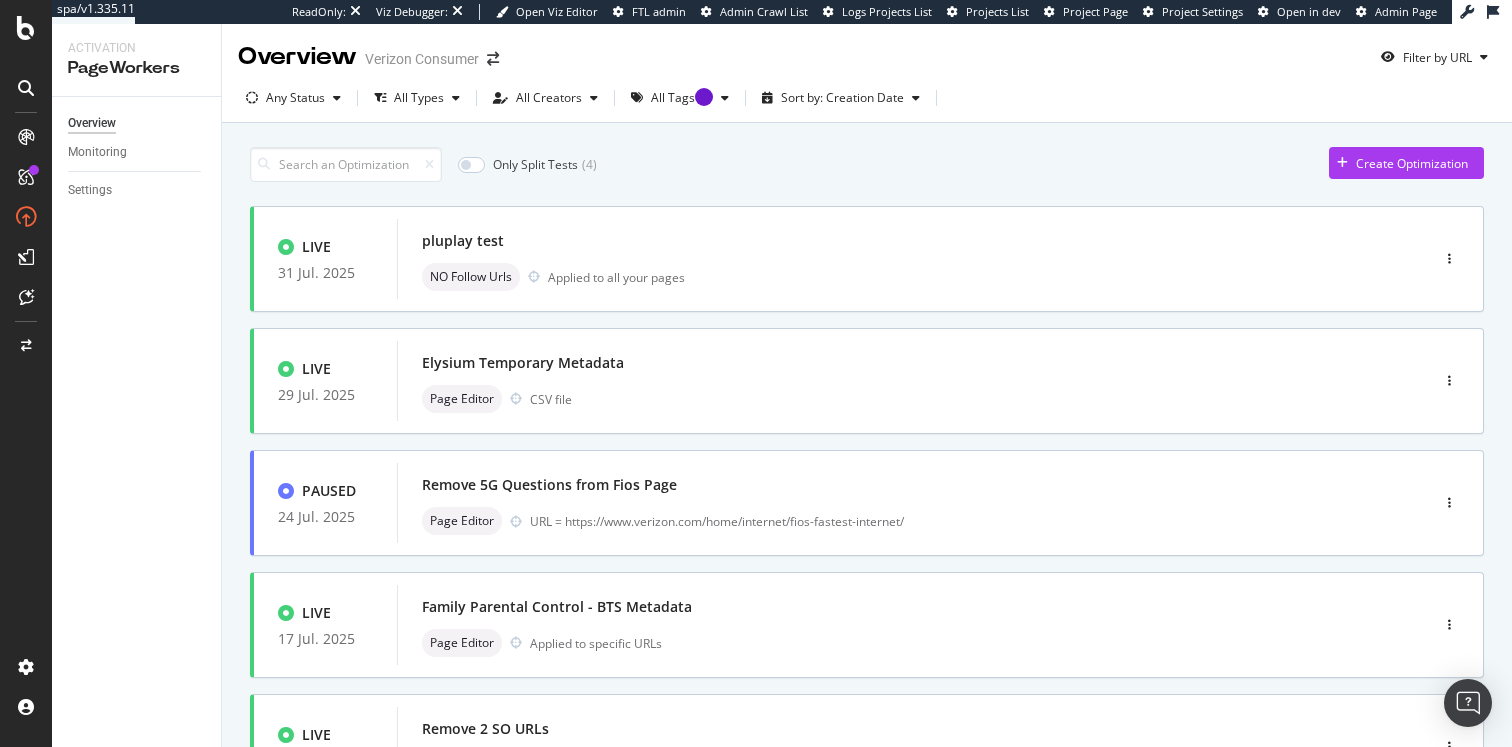 click at bounding box center [26, 373] 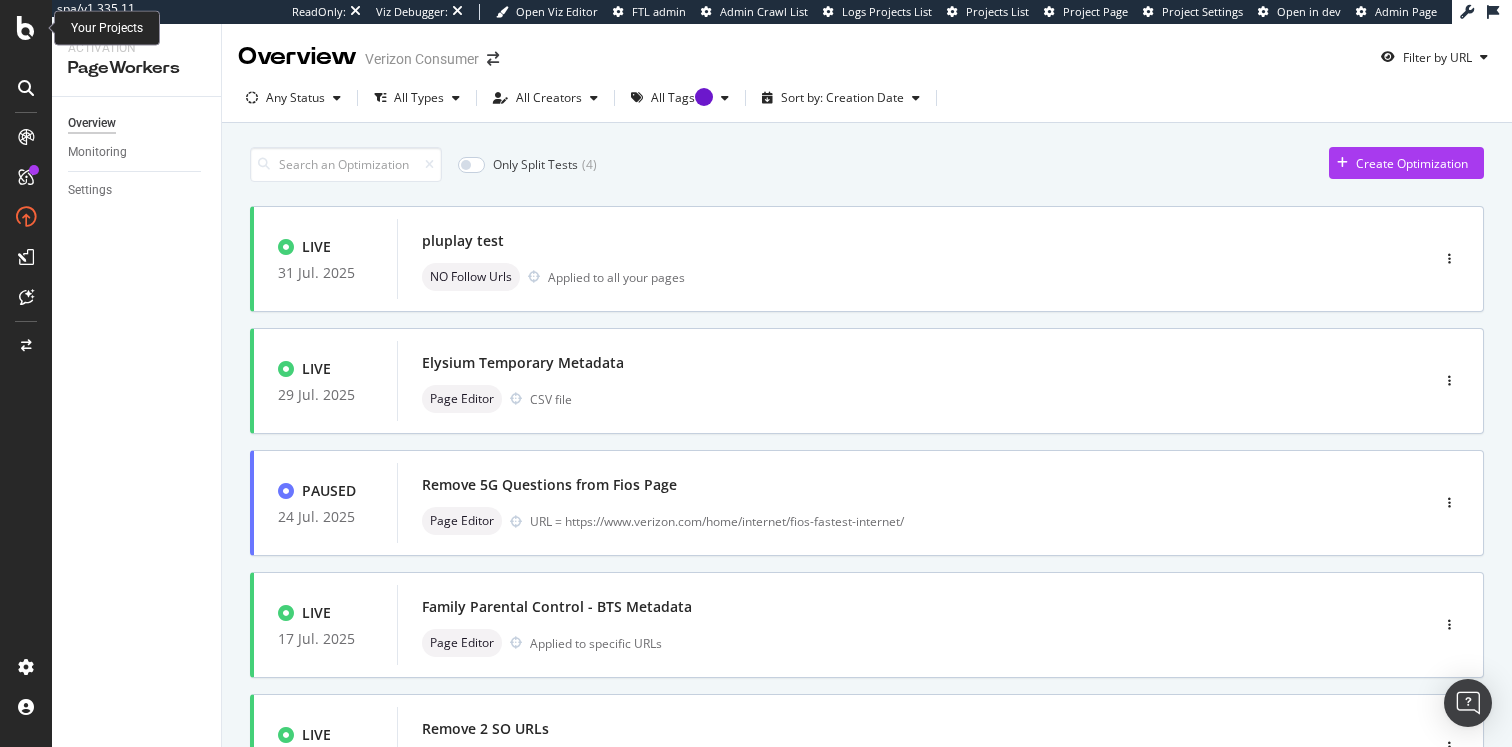 click at bounding box center (26, 28) 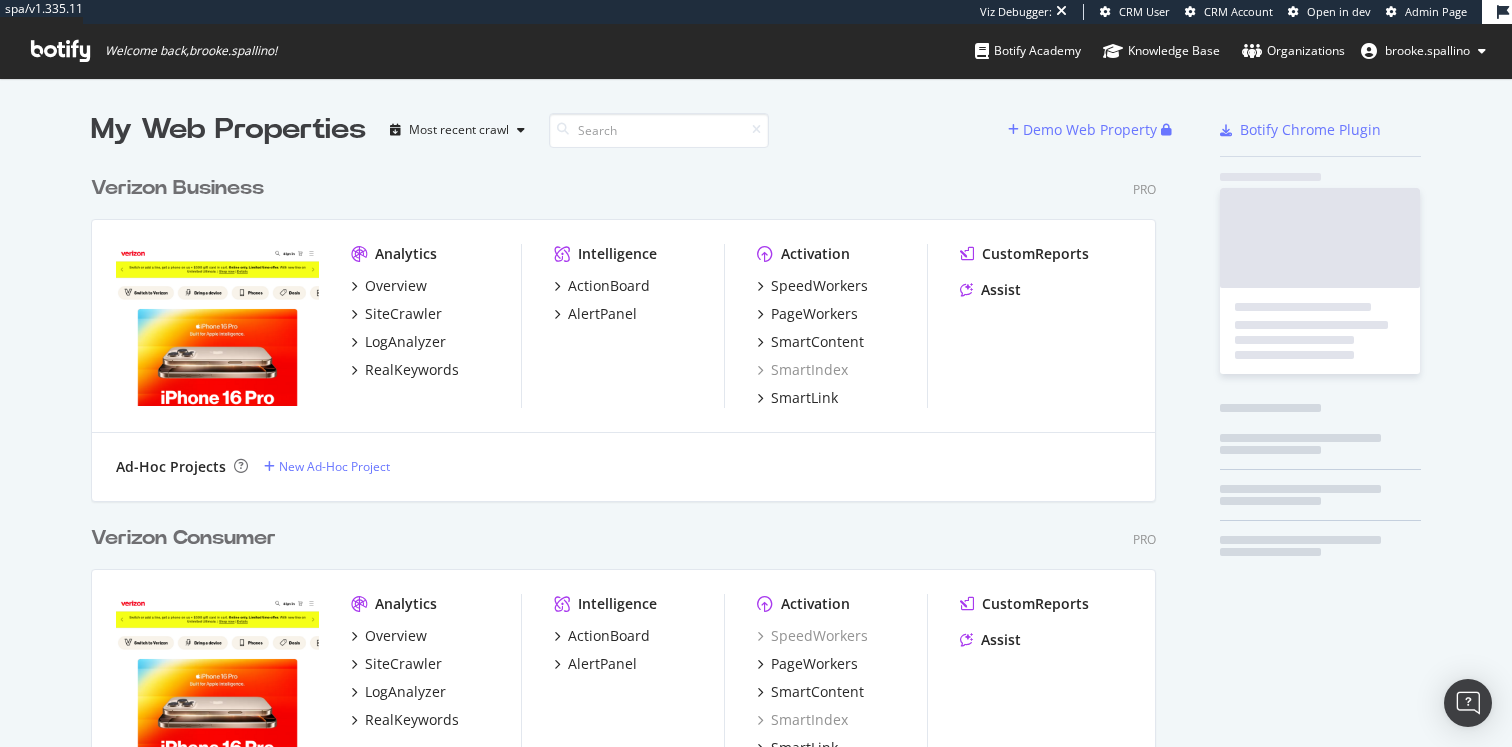 scroll, scrollTop: 1, scrollLeft: 1, axis: both 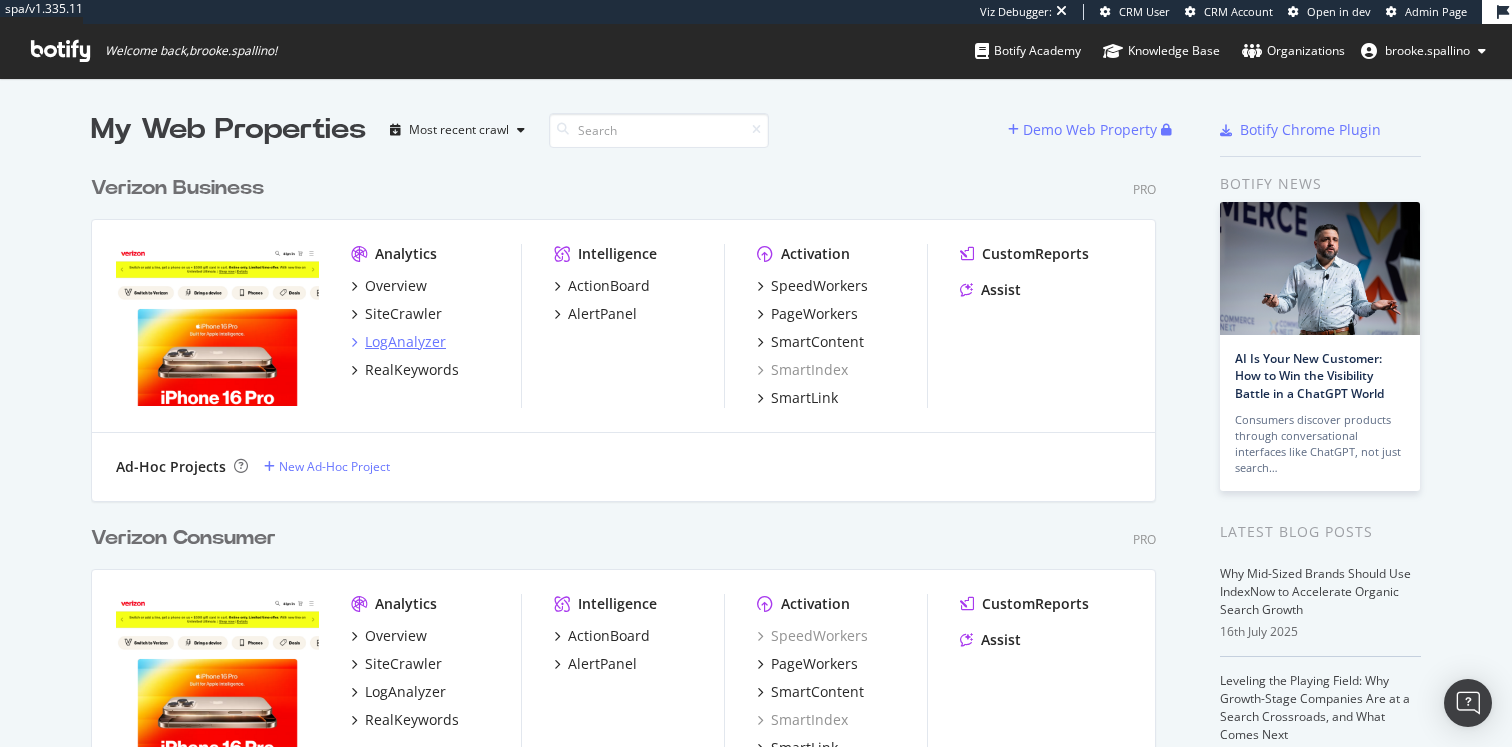 click on "LogAnalyzer" at bounding box center (405, 342) 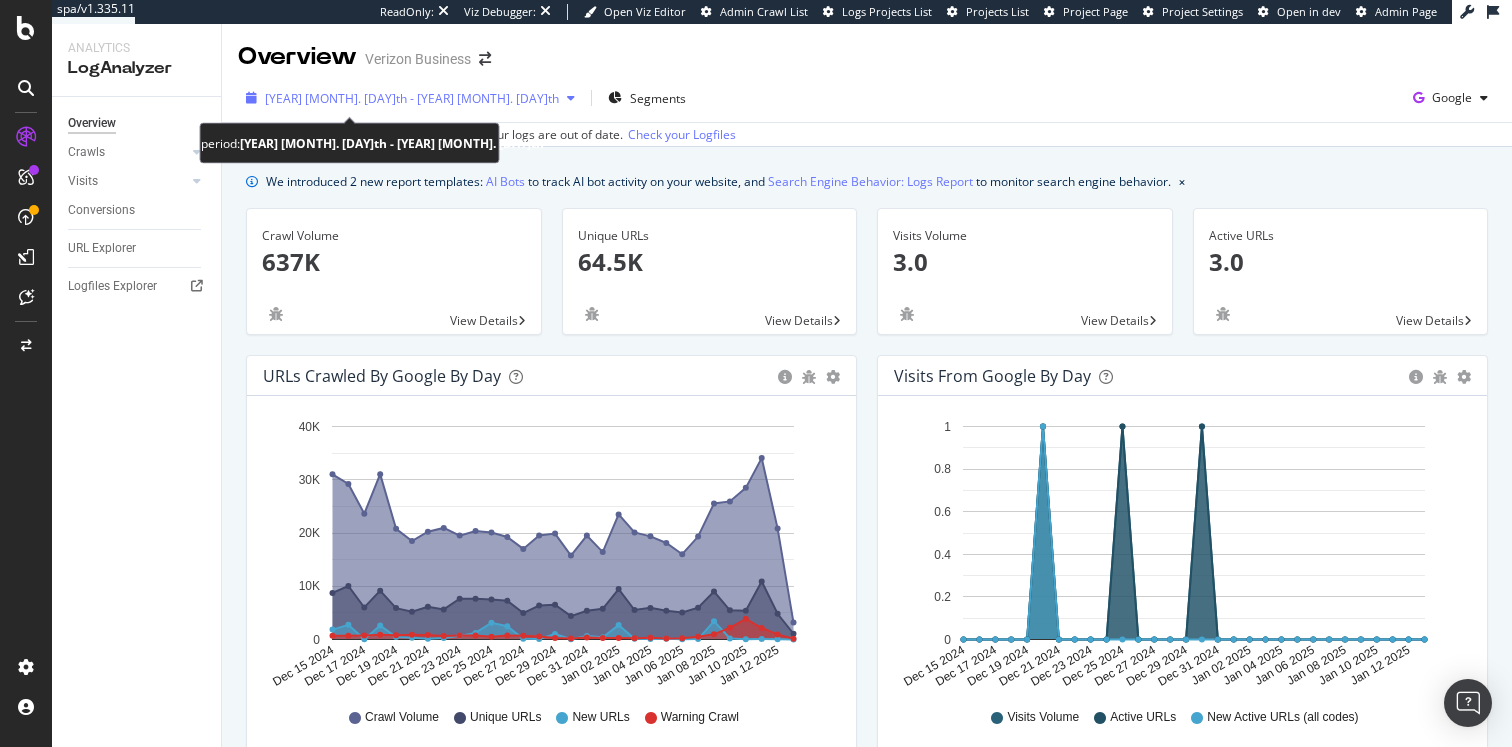 click on "[YEAR] [MONTH]. [DAY]th - [YEAR] [MONTH]. [DAY]th" at bounding box center [412, 98] 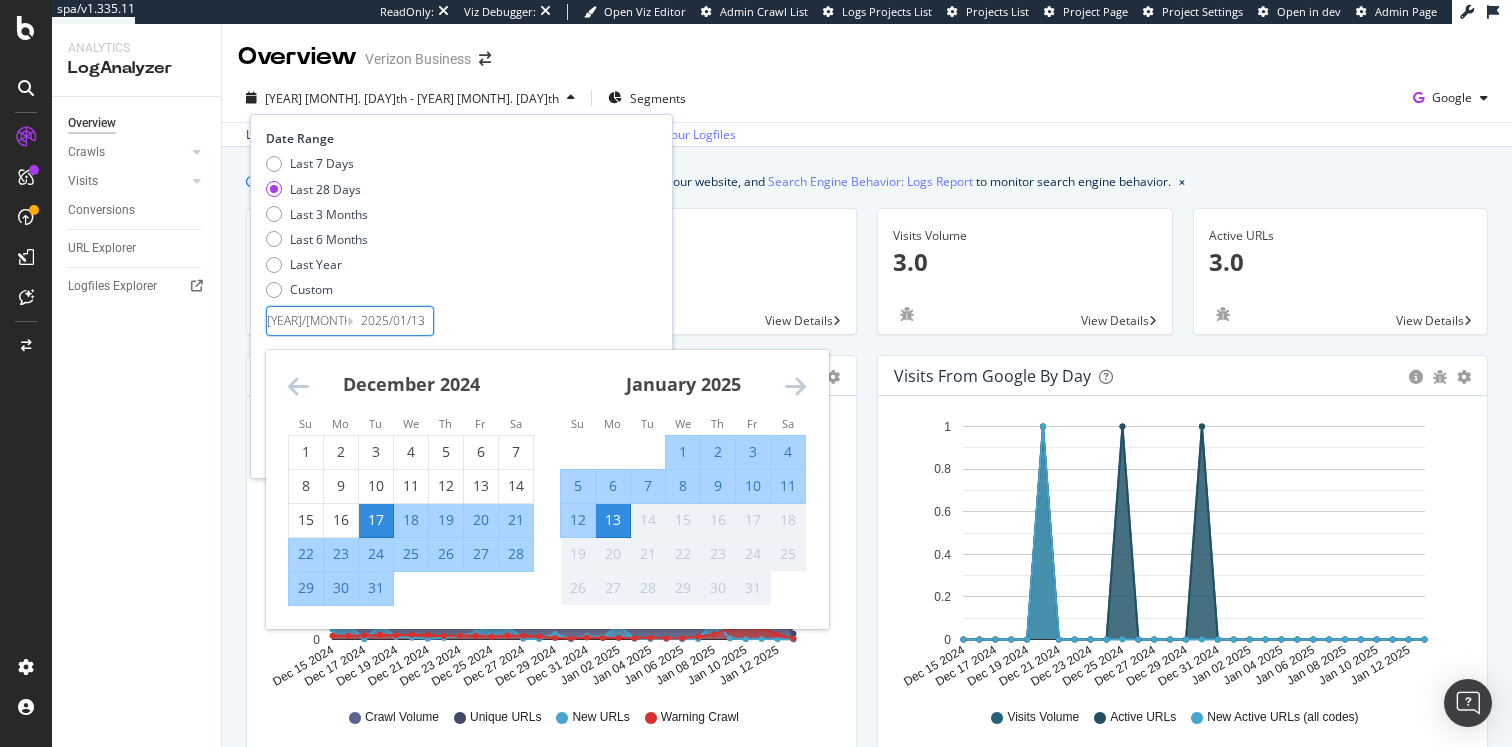 click on "[YEAR]/[MONTH]/[DAY]" at bounding box center [307, 321] 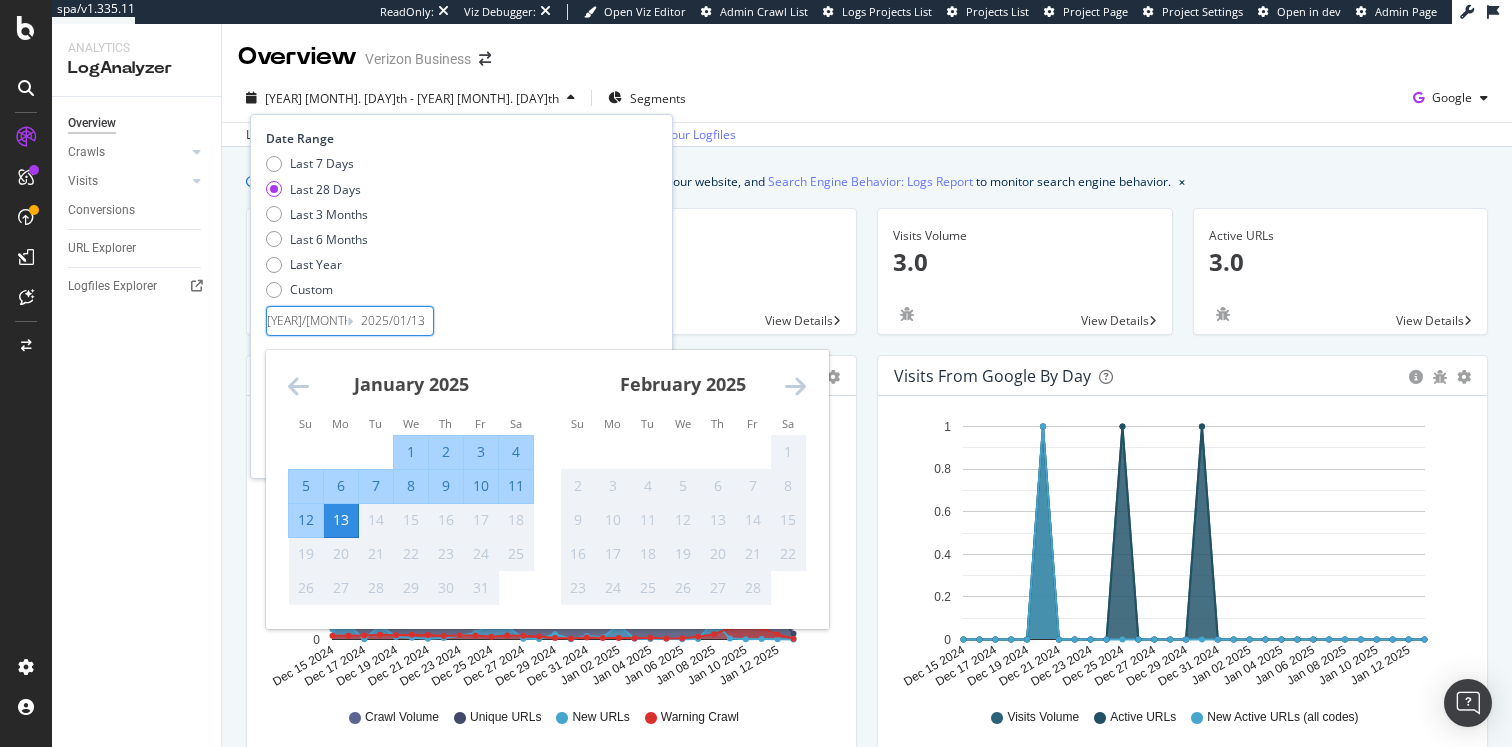 click on "Last 7 Days Last 28 Days Last 3 Months Last 6 Months Last Year Custom" at bounding box center (459, 230) 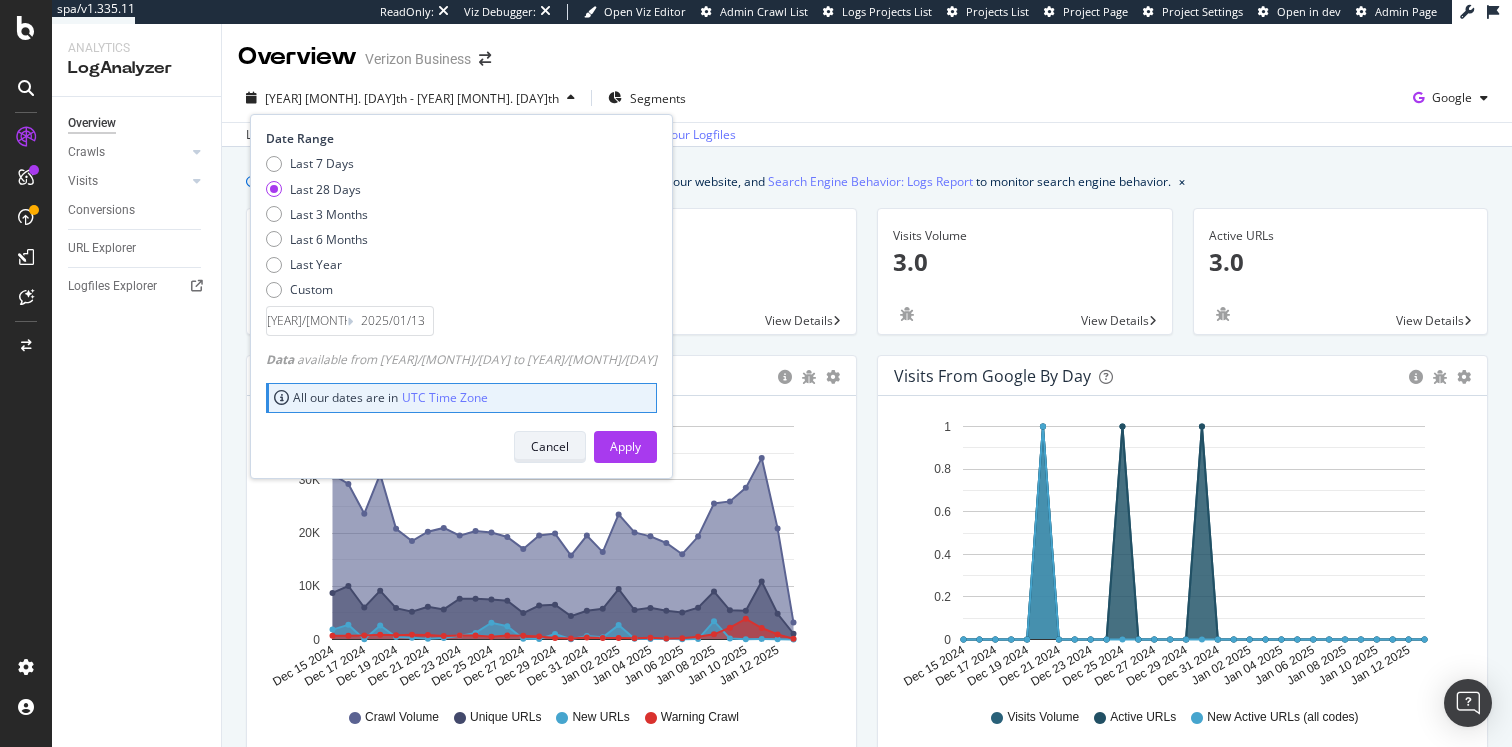 click on "Cancel" at bounding box center [550, 446] 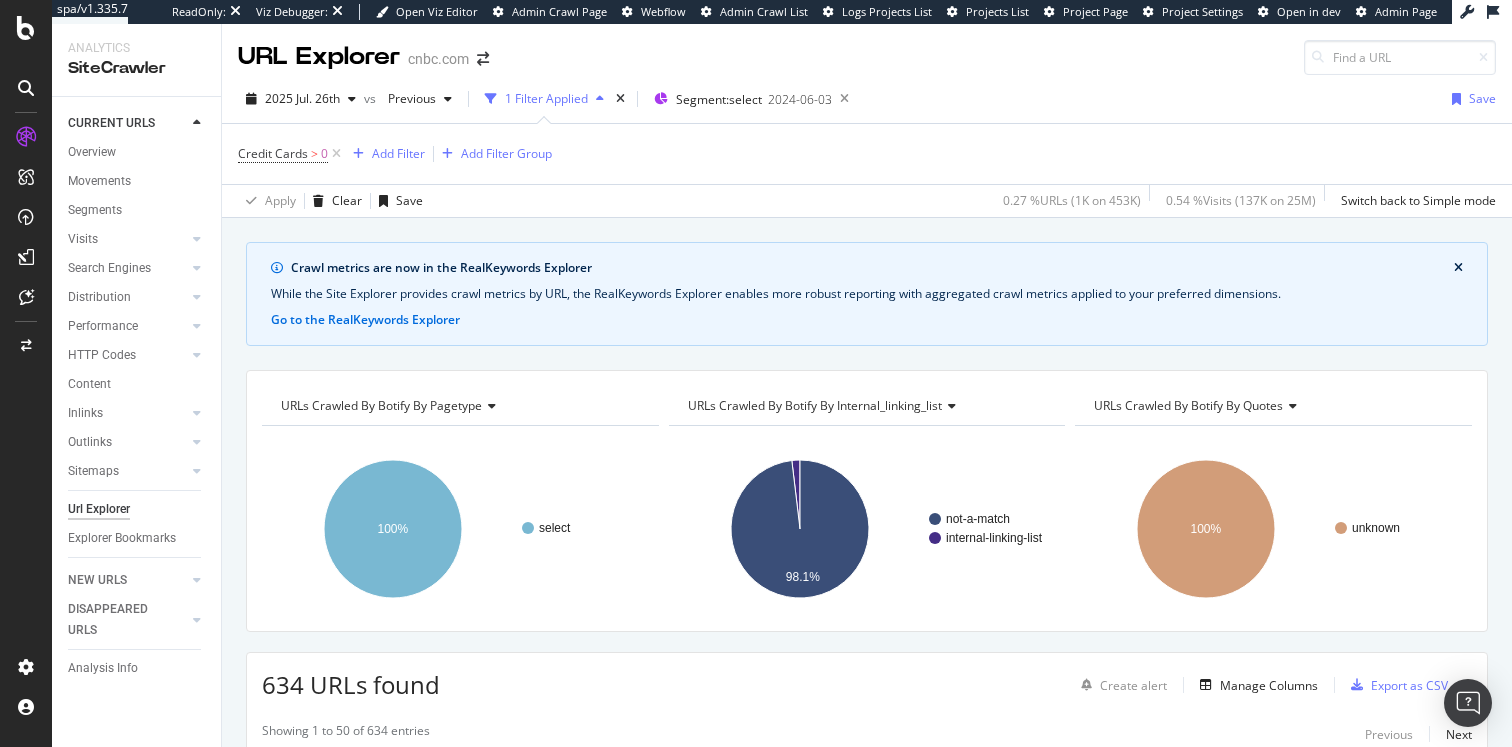 scroll, scrollTop: 0, scrollLeft: 0, axis: both 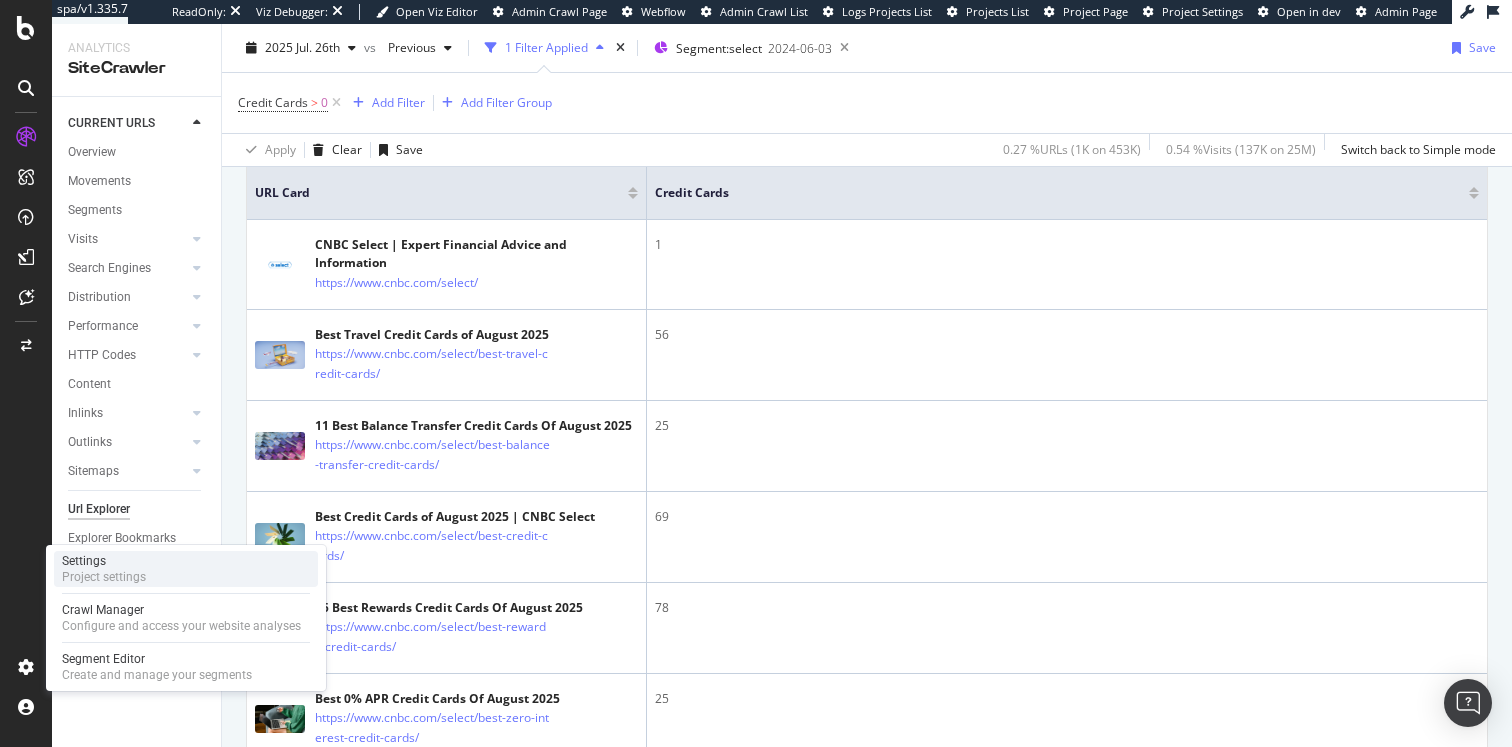 click on "Project settings" at bounding box center [104, 577] 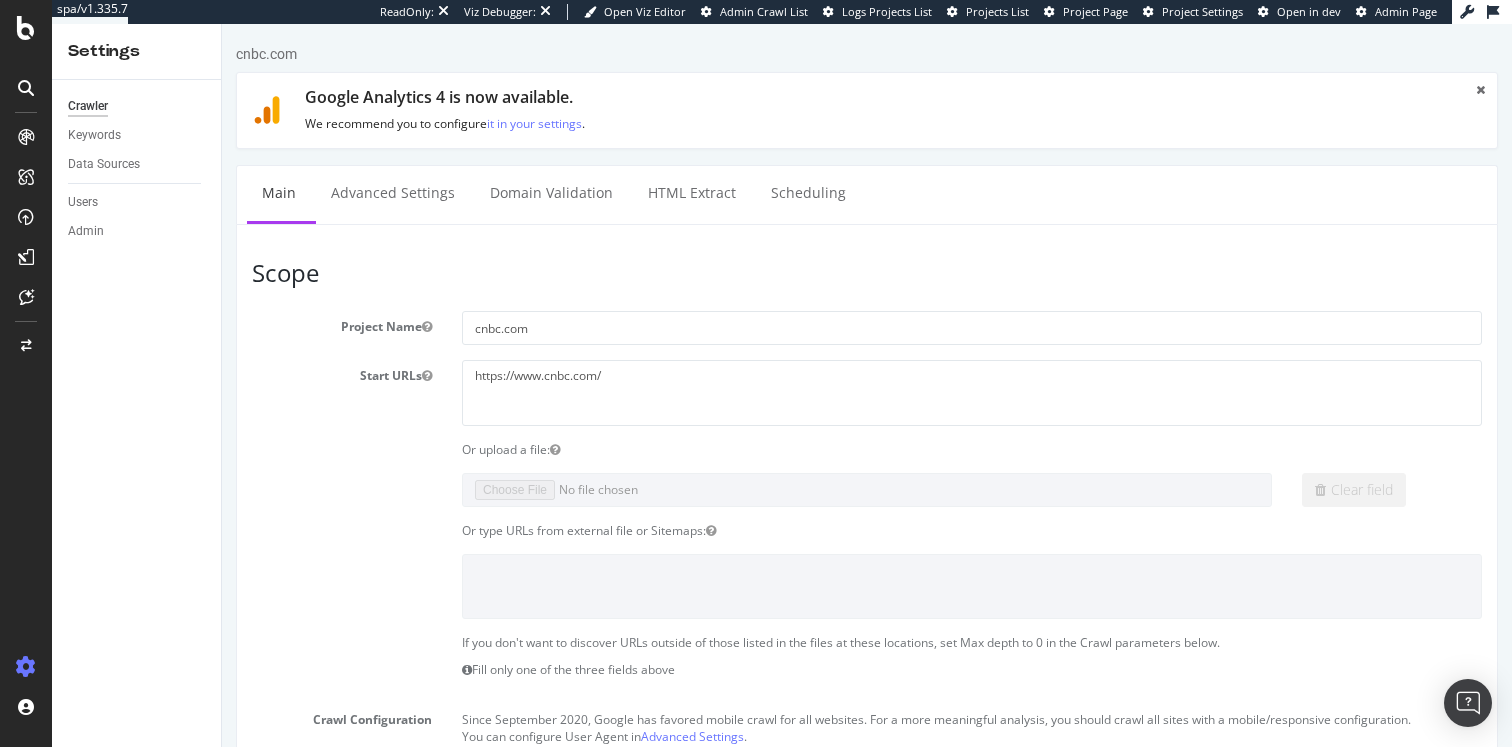 scroll, scrollTop: 0, scrollLeft: 0, axis: both 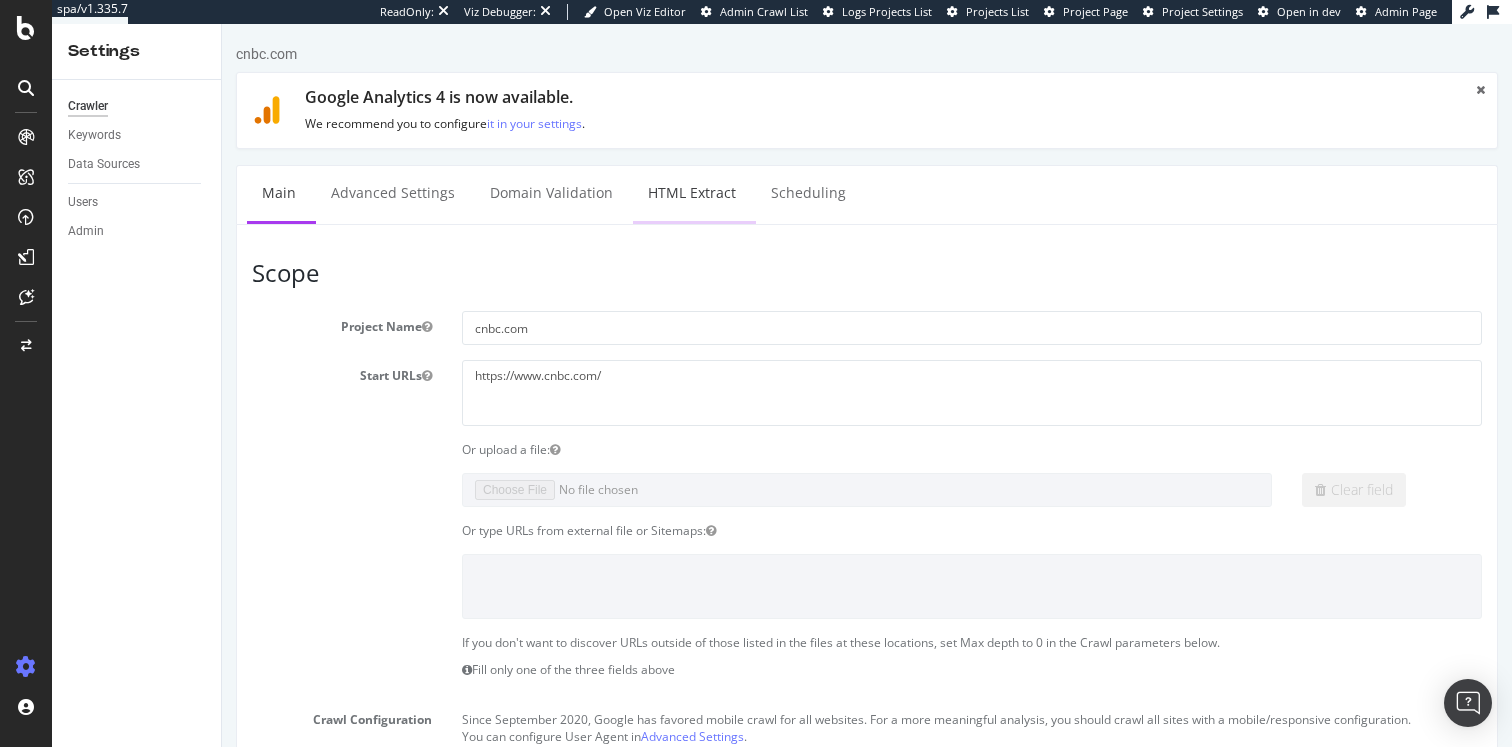 click on "HTML Extract" at bounding box center (692, 193) 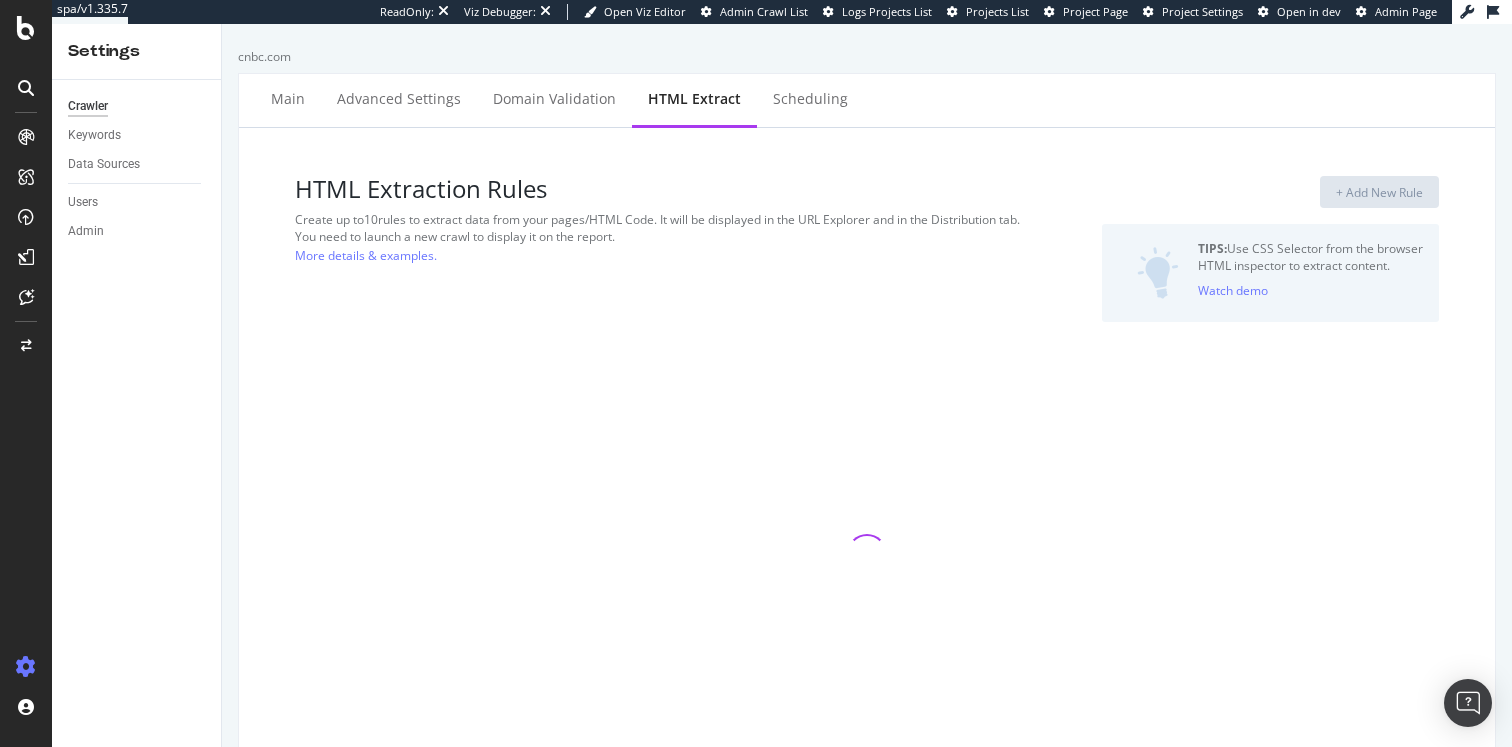 select on "count" 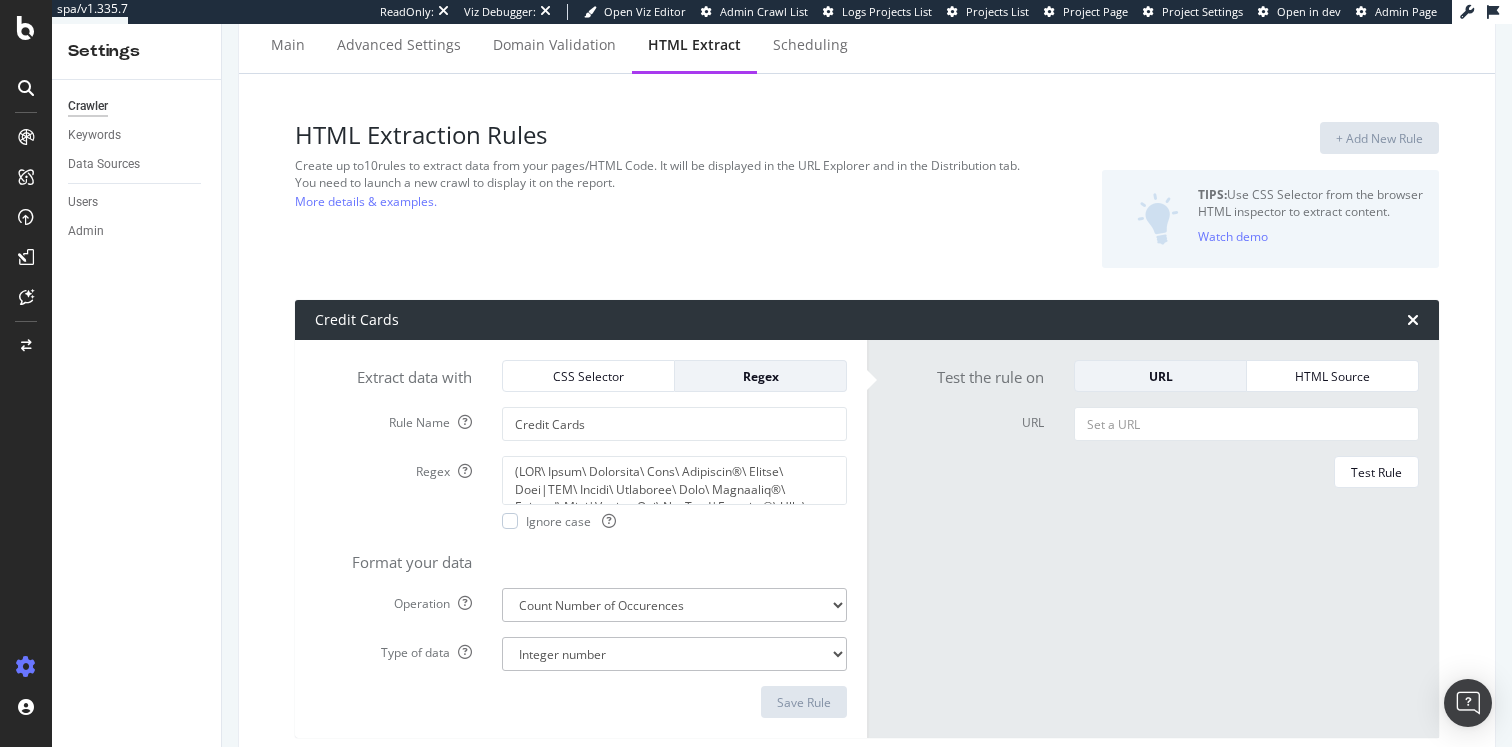 scroll, scrollTop: 89, scrollLeft: 0, axis: vertical 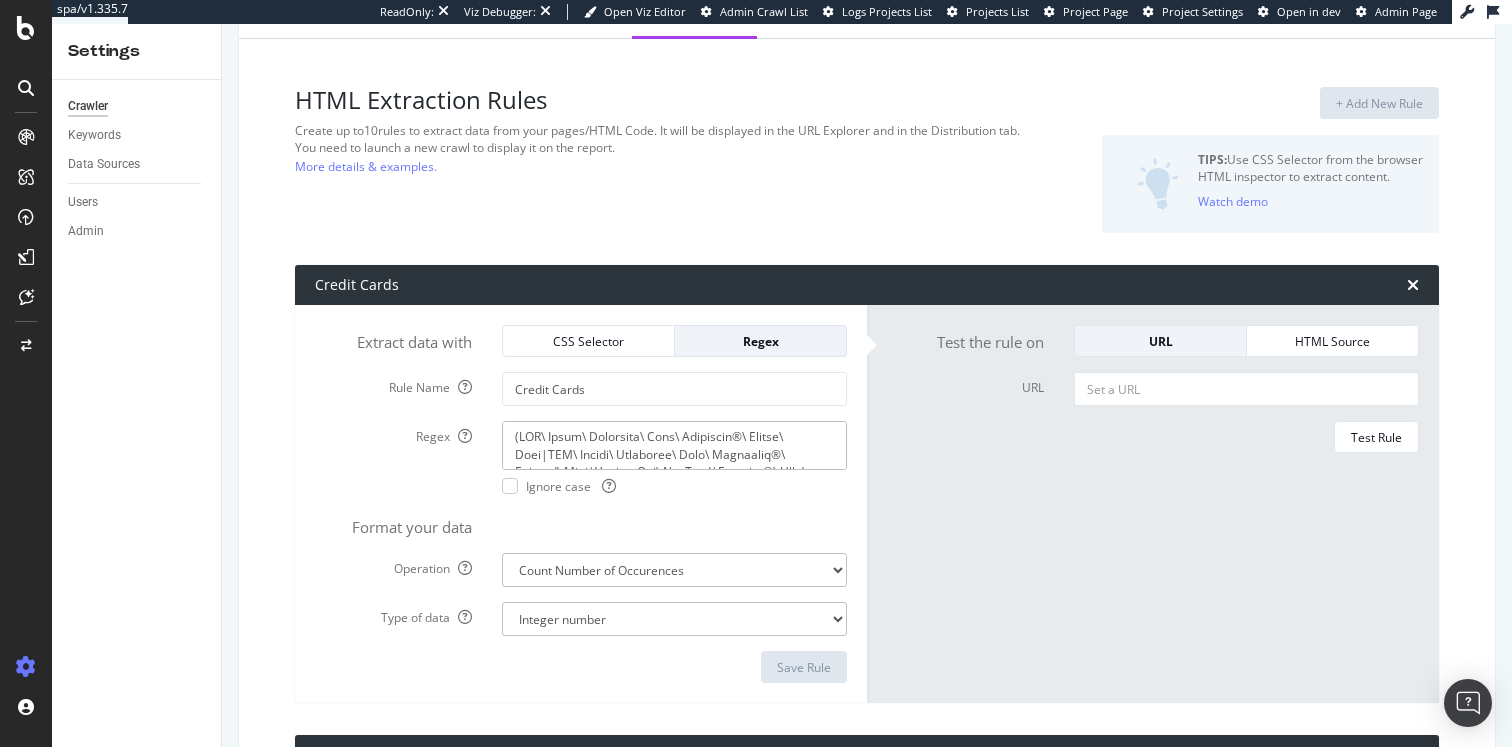 drag, startPoint x: 843, startPoint y: 468, endPoint x: 832, endPoint y: 592, distance: 124.486946 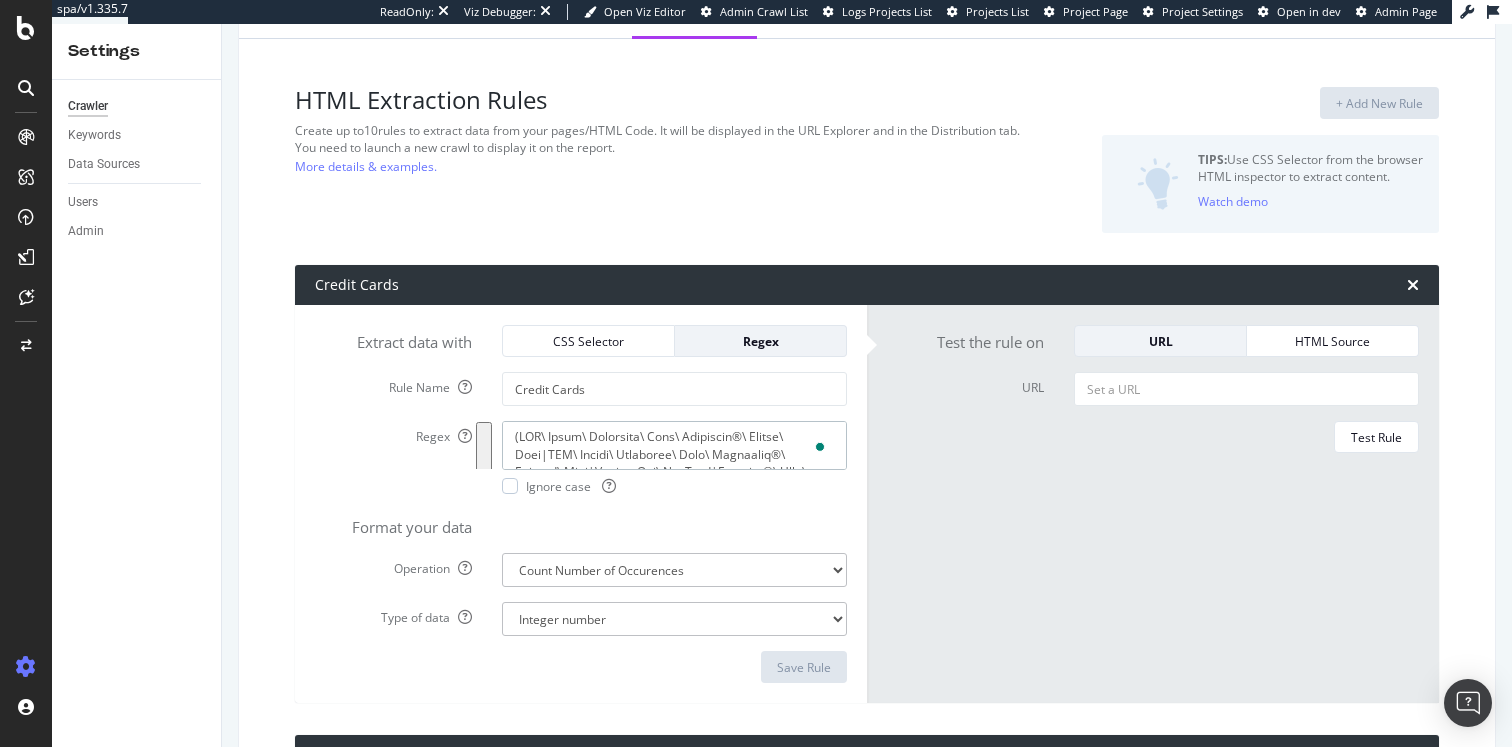 scroll, scrollTop: 99, scrollLeft: 0, axis: vertical 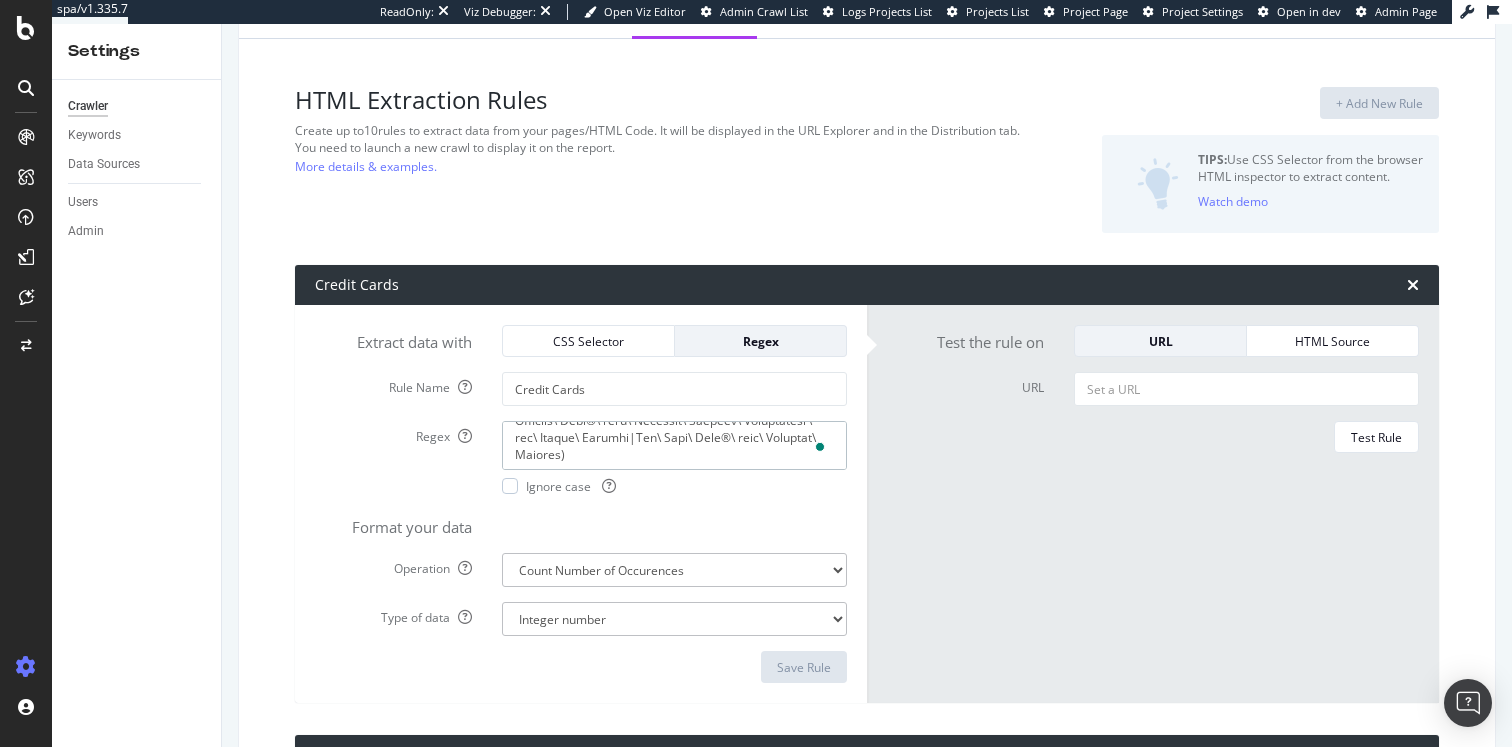click on "Regex" at bounding box center (674, 445) 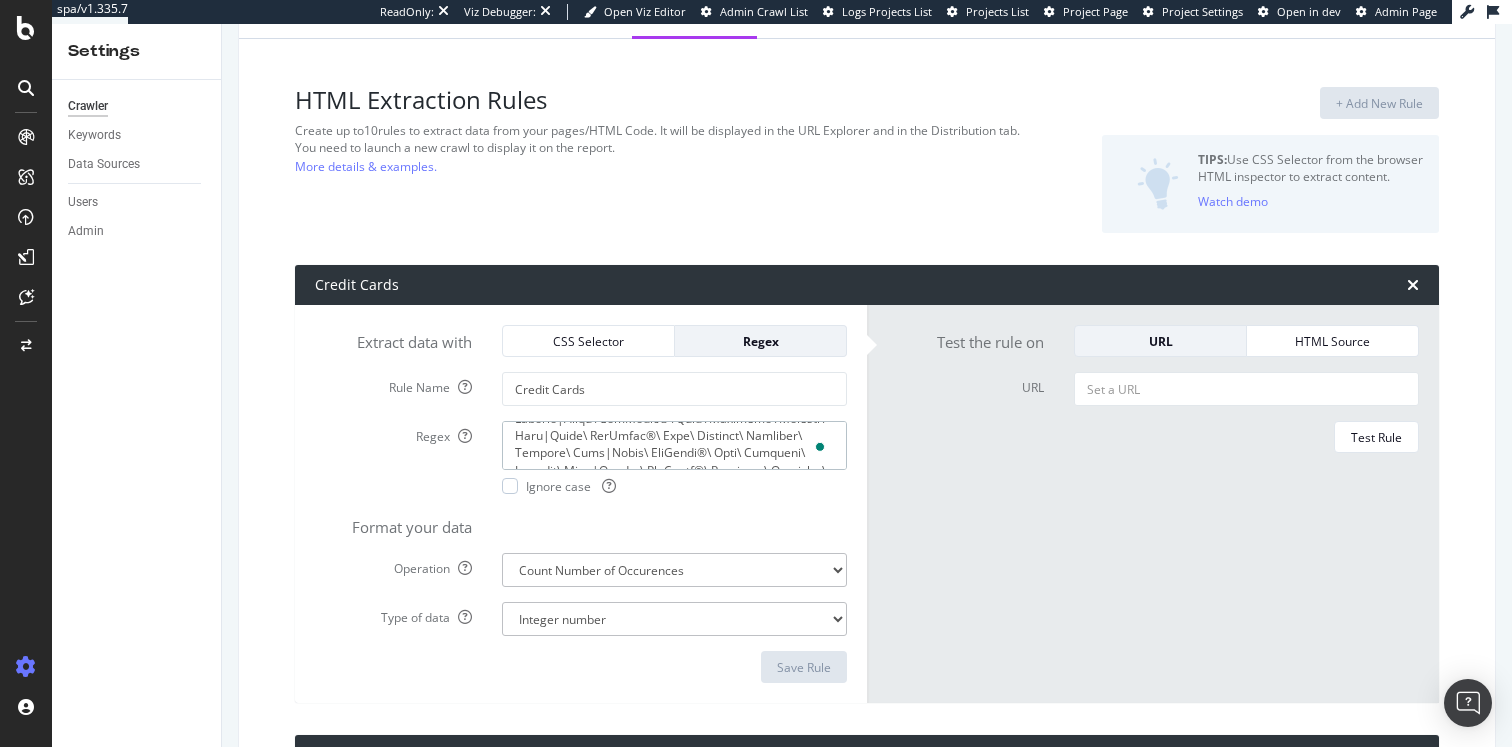 scroll, scrollTop: 93, scrollLeft: 0, axis: vertical 